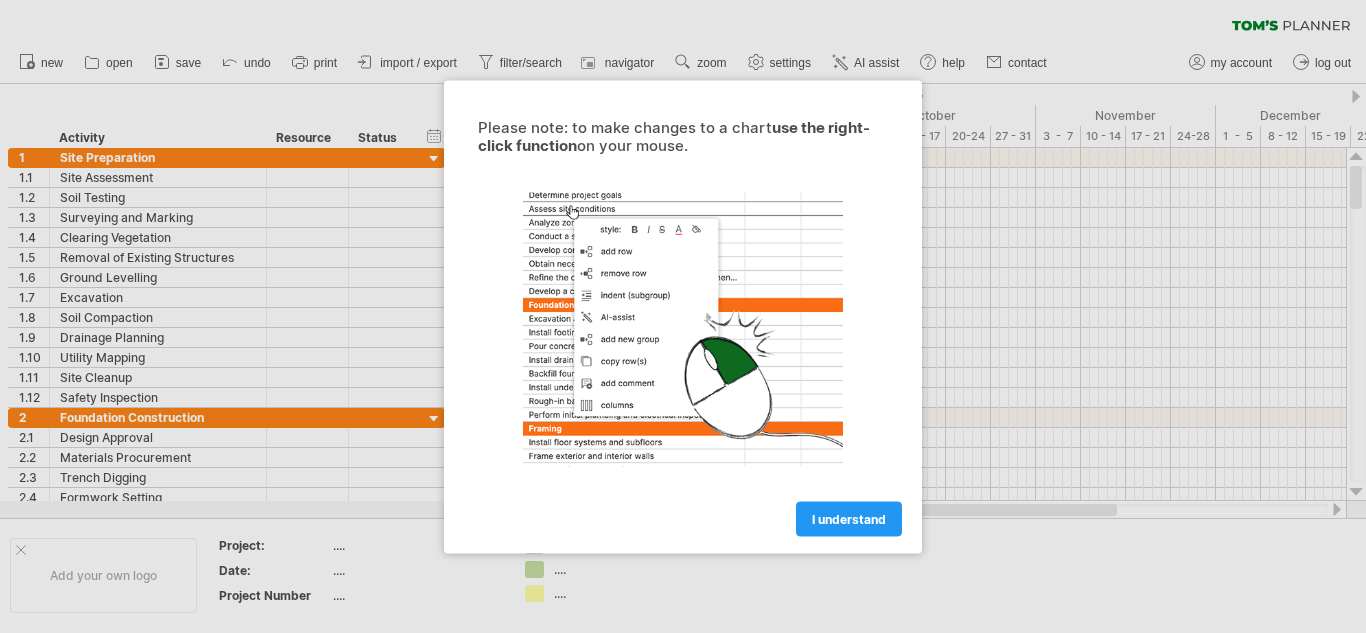 scroll, scrollTop: 0, scrollLeft: 0, axis: both 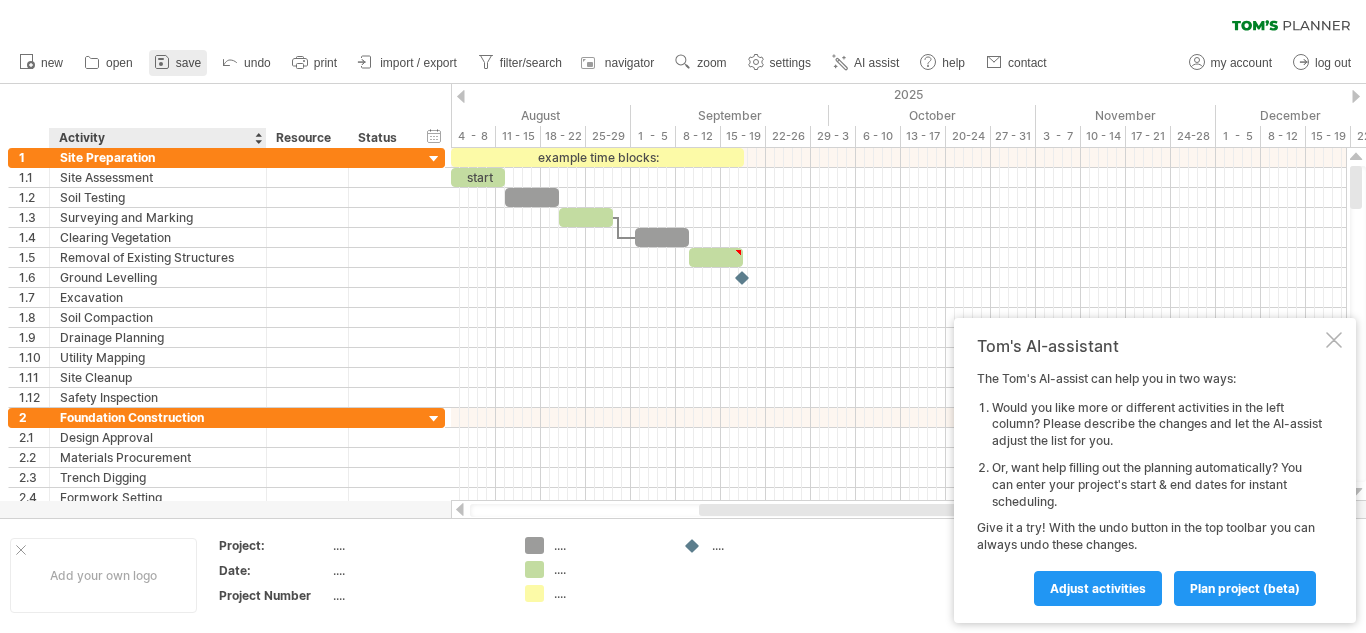 click on "save" at bounding box center (178, 63) 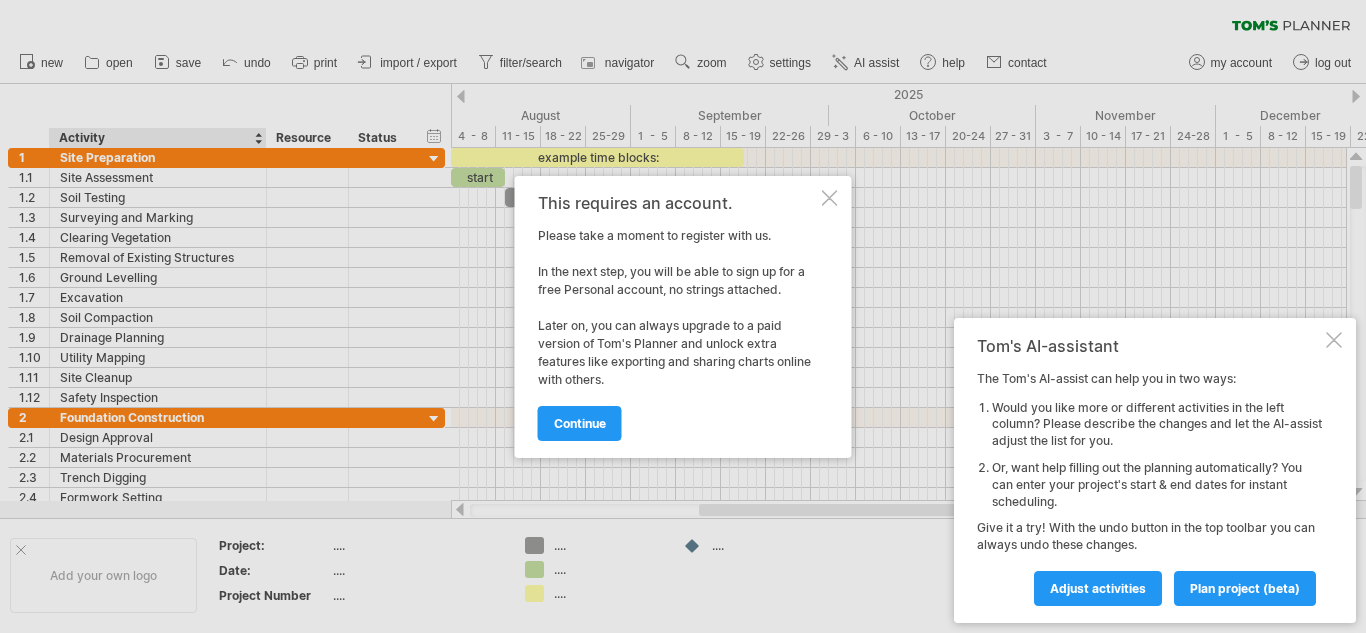 click at bounding box center [830, 198] 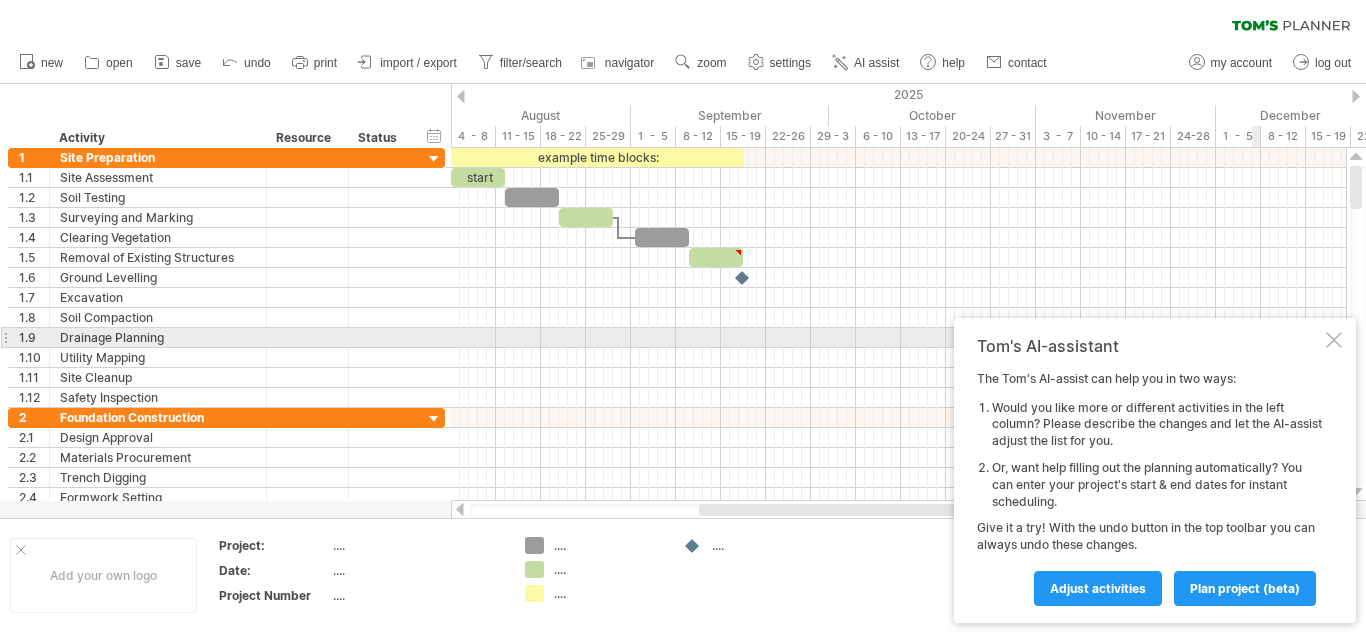 click at bounding box center [1334, 340] 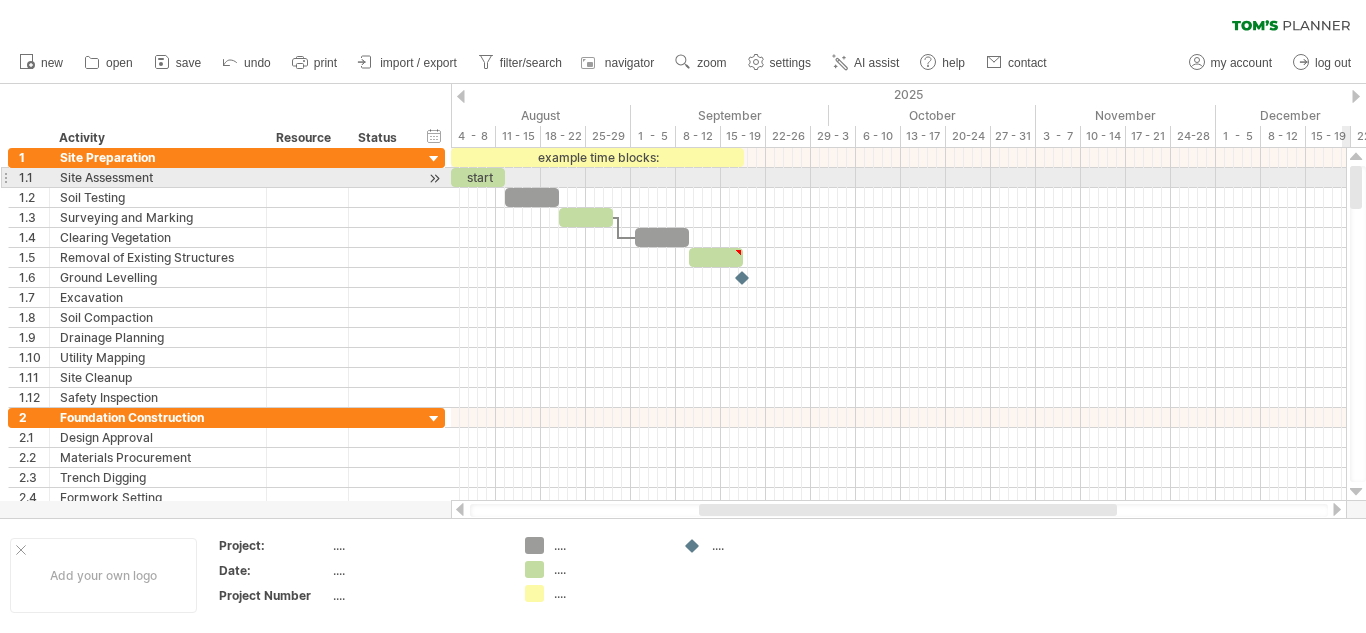 drag, startPoint x: 1357, startPoint y: 196, endPoint x: 1359, endPoint y: 186, distance: 10.198039 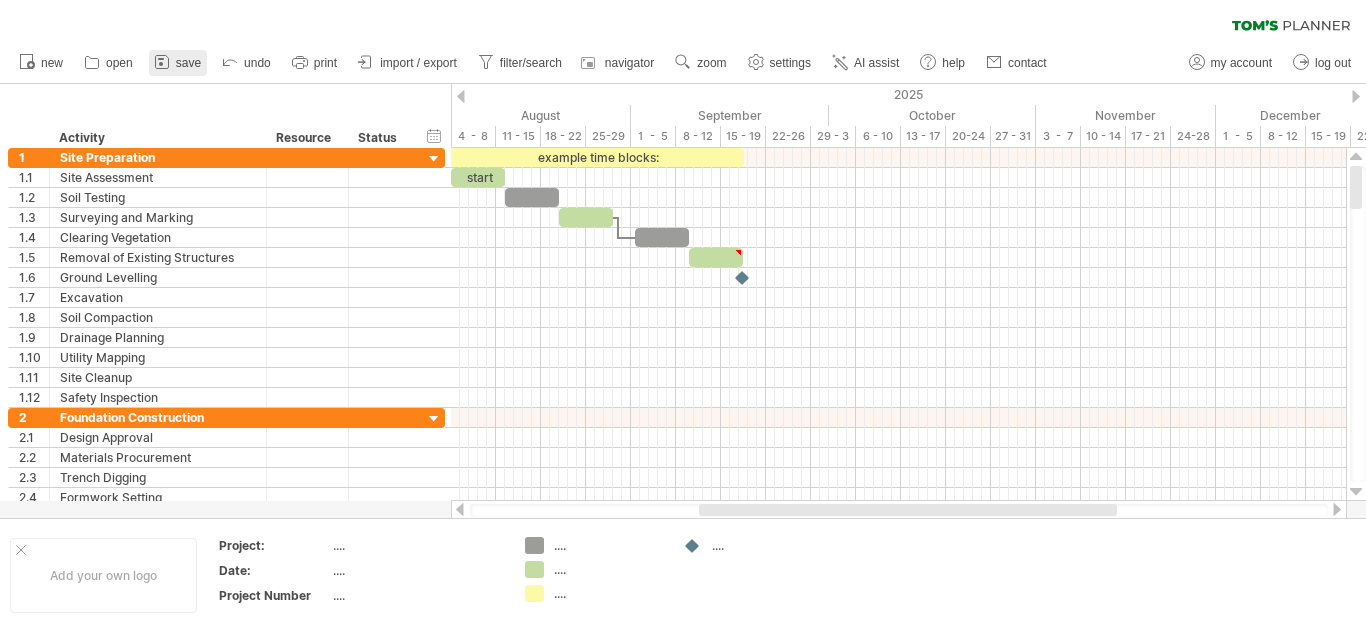 click on "save" at bounding box center (188, 63) 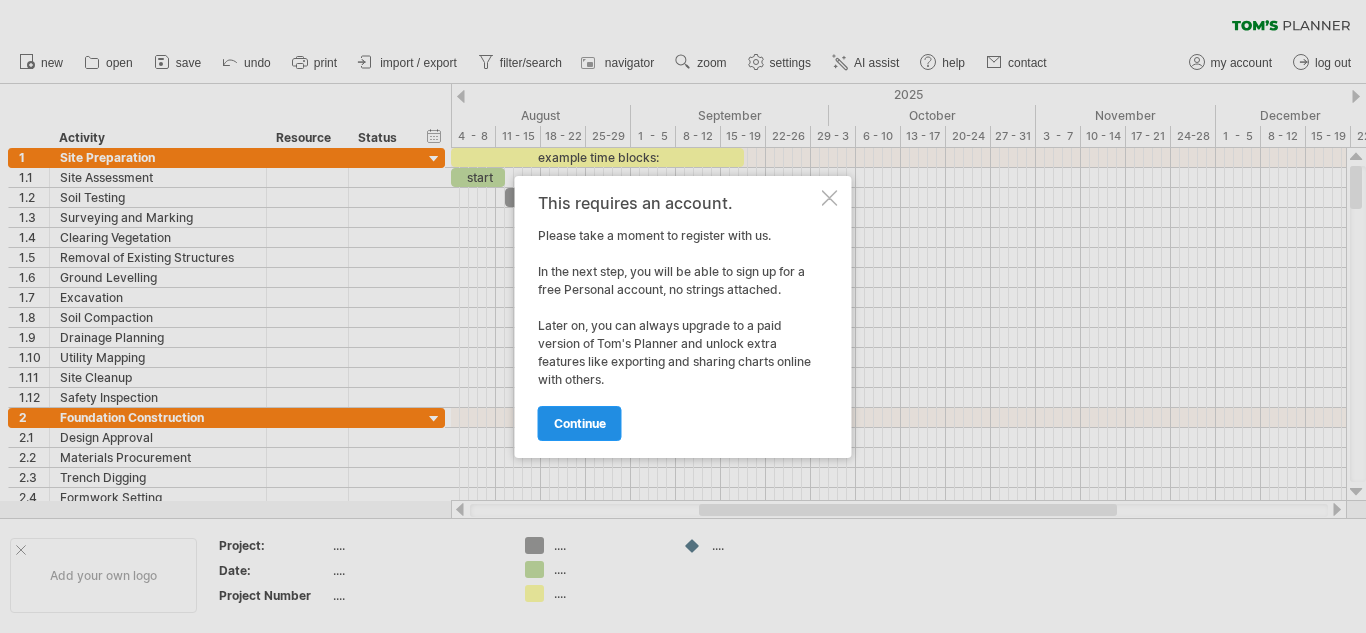 click on "continue" at bounding box center (580, 423) 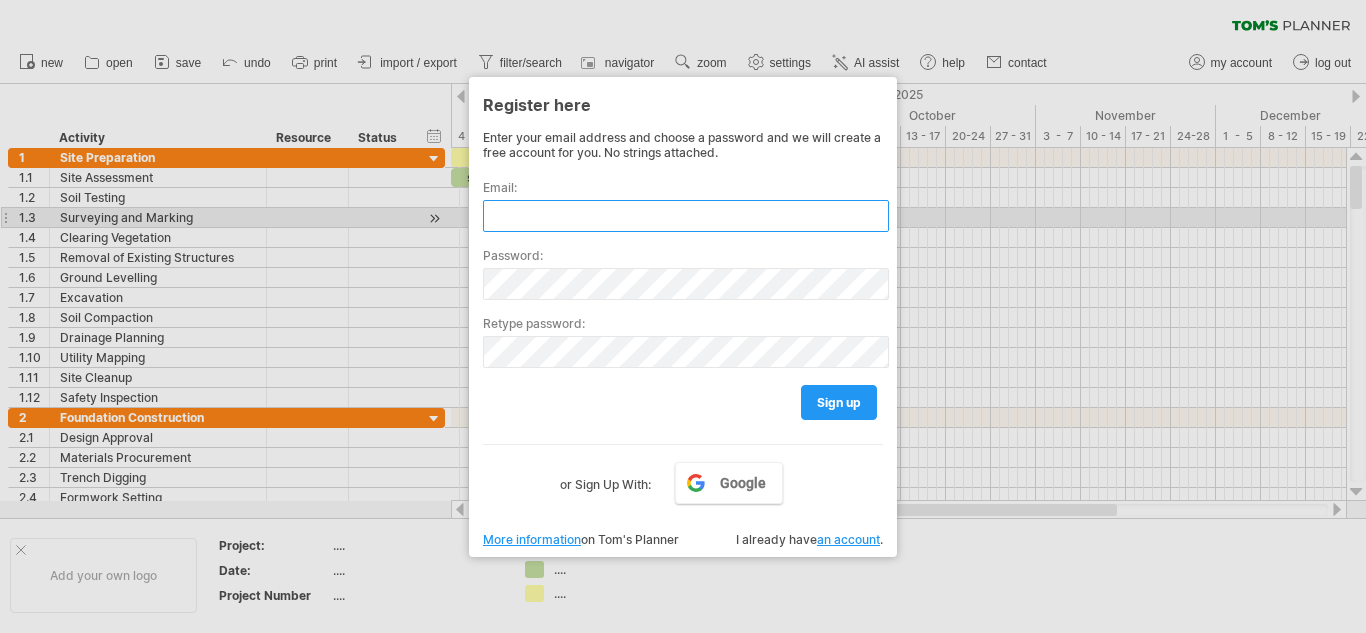 click at bounding box center [686, 216] 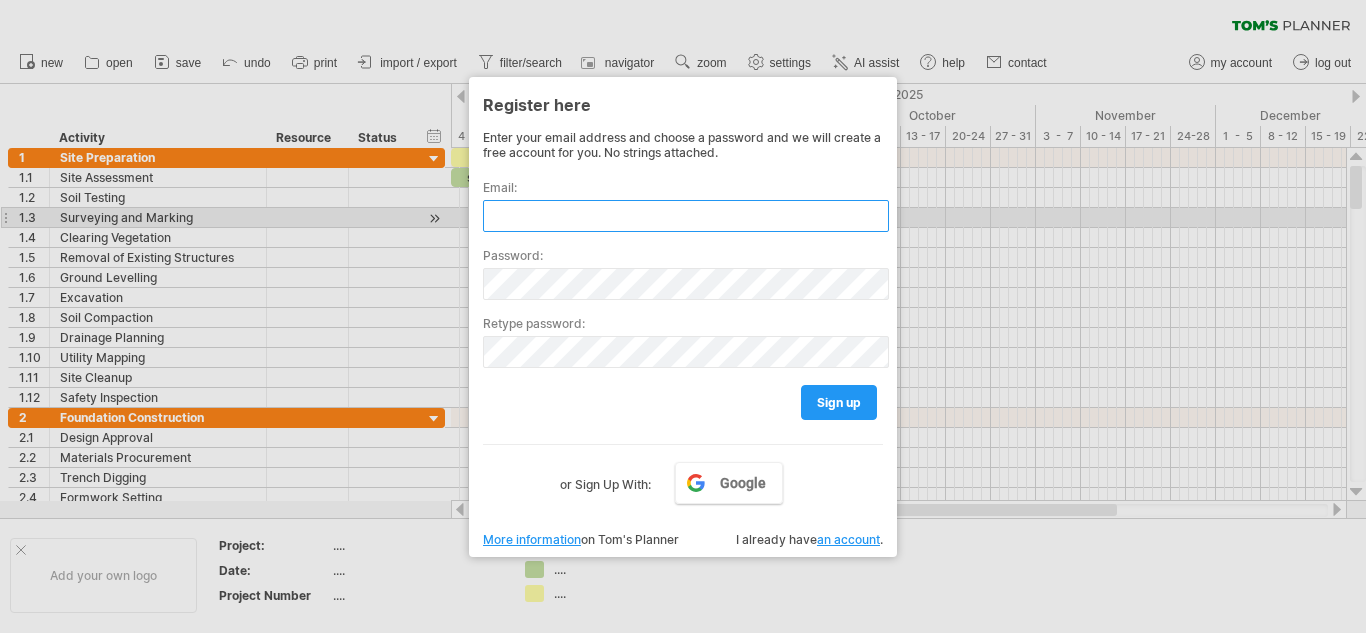 type on "*" 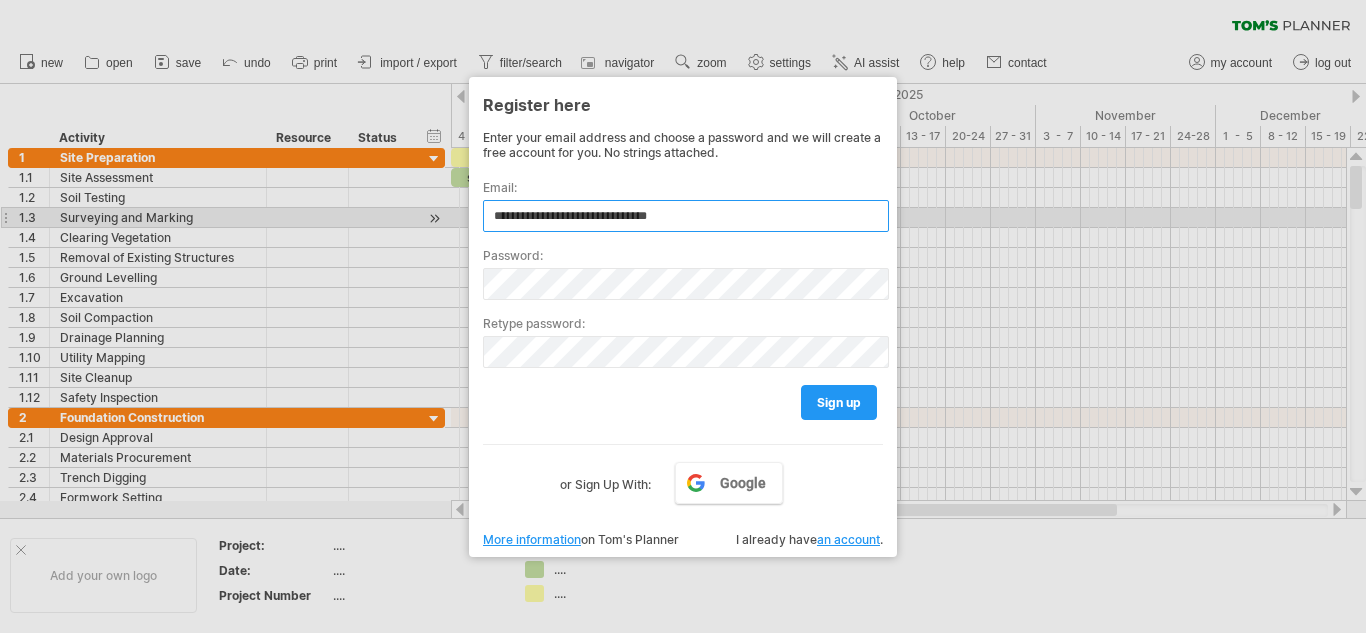 click on "**********" at bounding box center (686, 216) 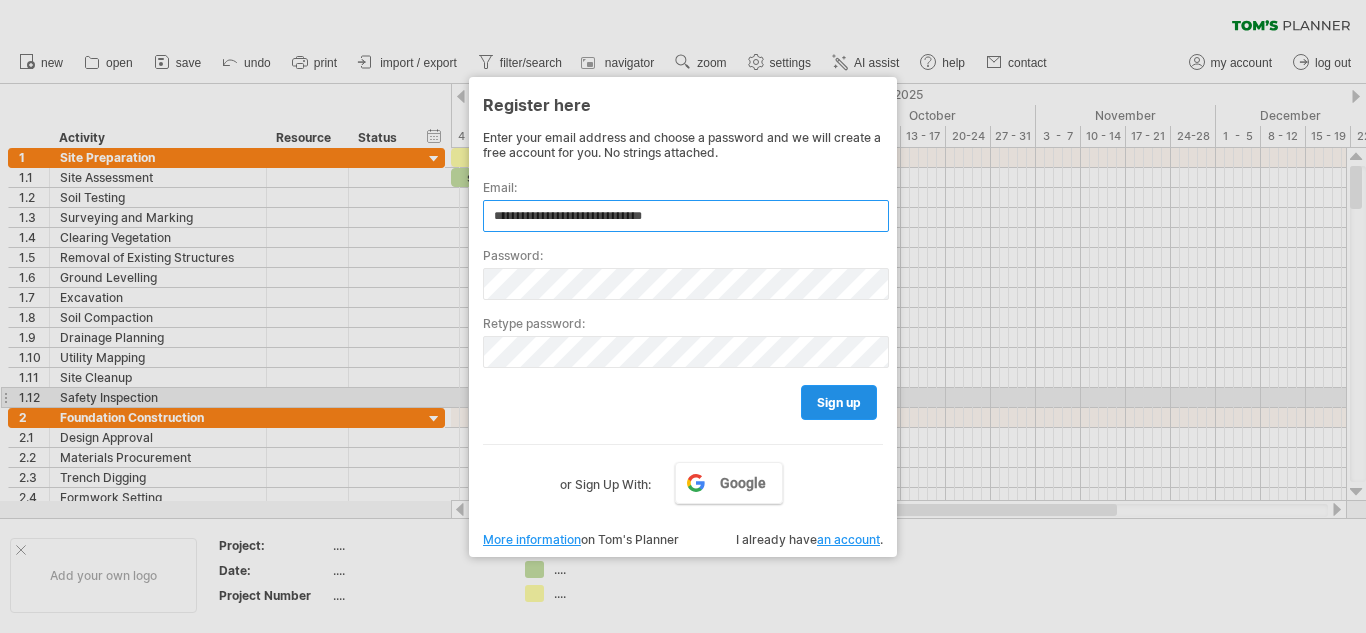 type on "**********" 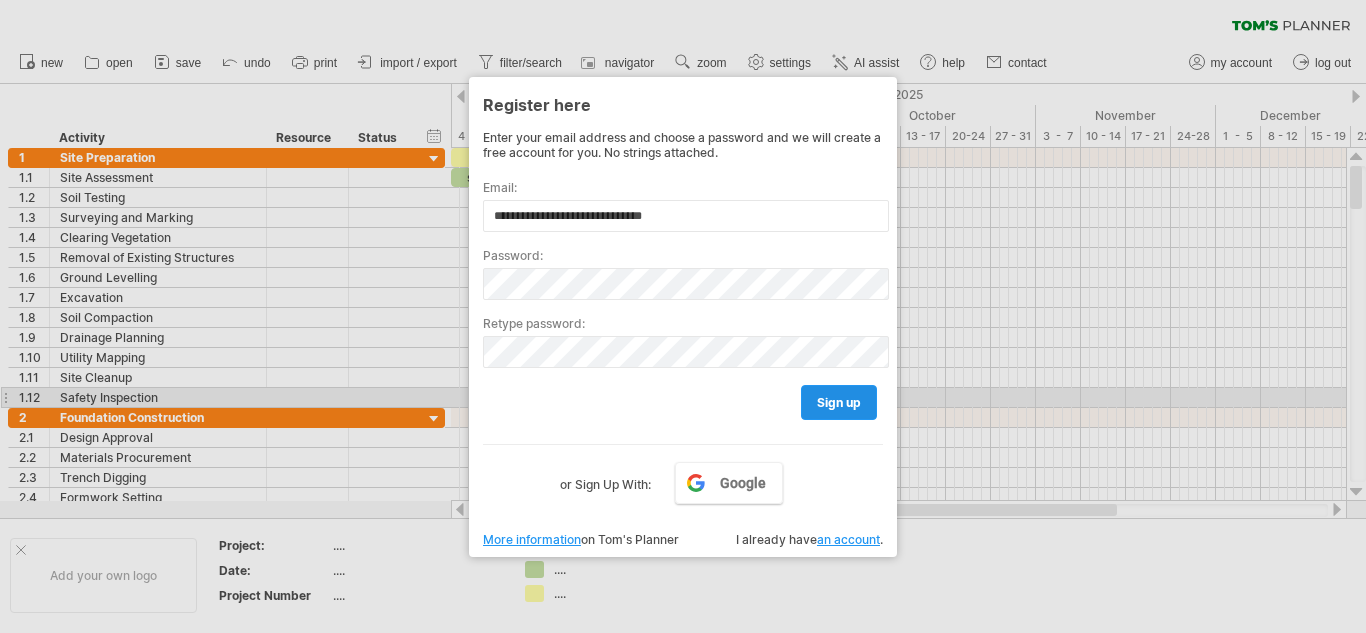 click on "sign up" at bounding box center (839, 402) 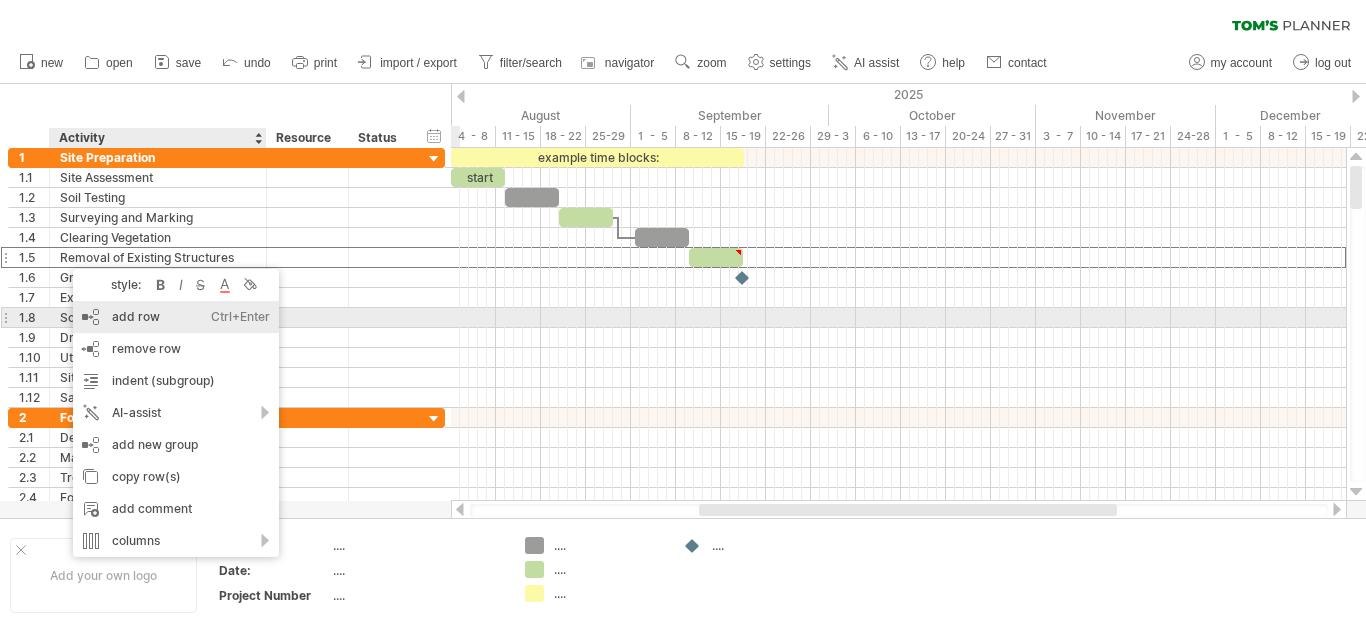 click on "add row Ctrl+Enter Cmd+Enter" at bounding box center (176, 317) 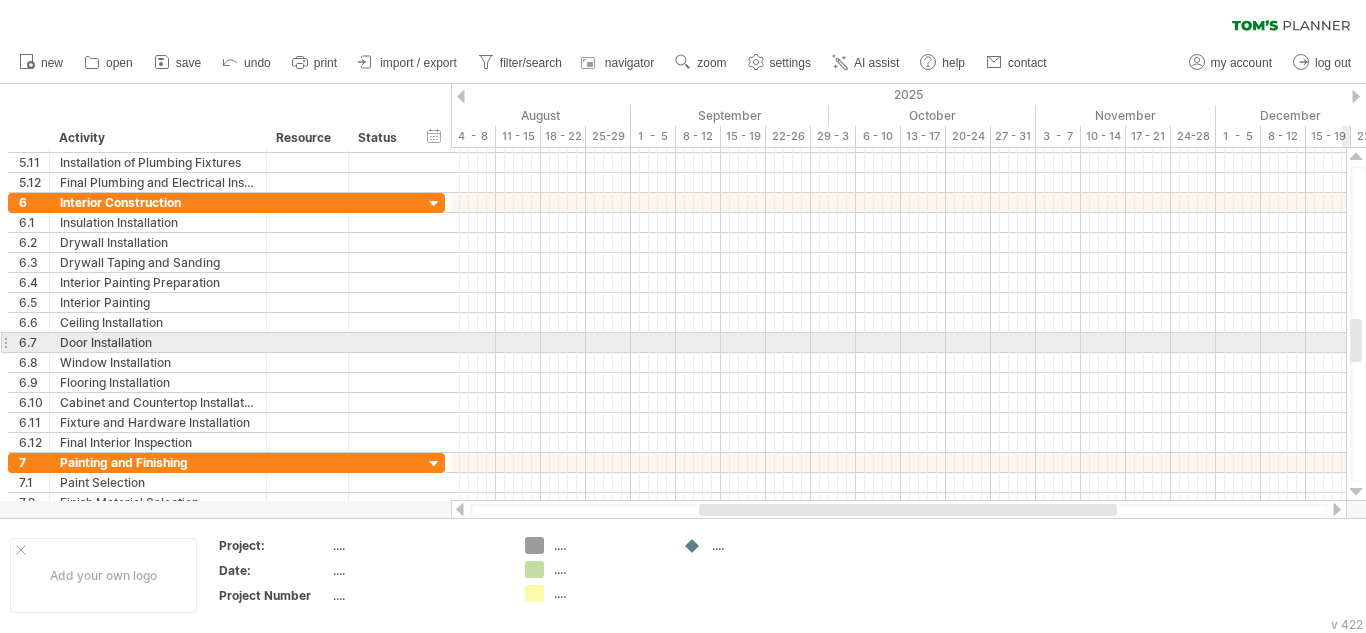drag, startPoint x: 1361, startPoint y: 191, endPoint x: 1365, endPoint y: 342, distance: 151.05296 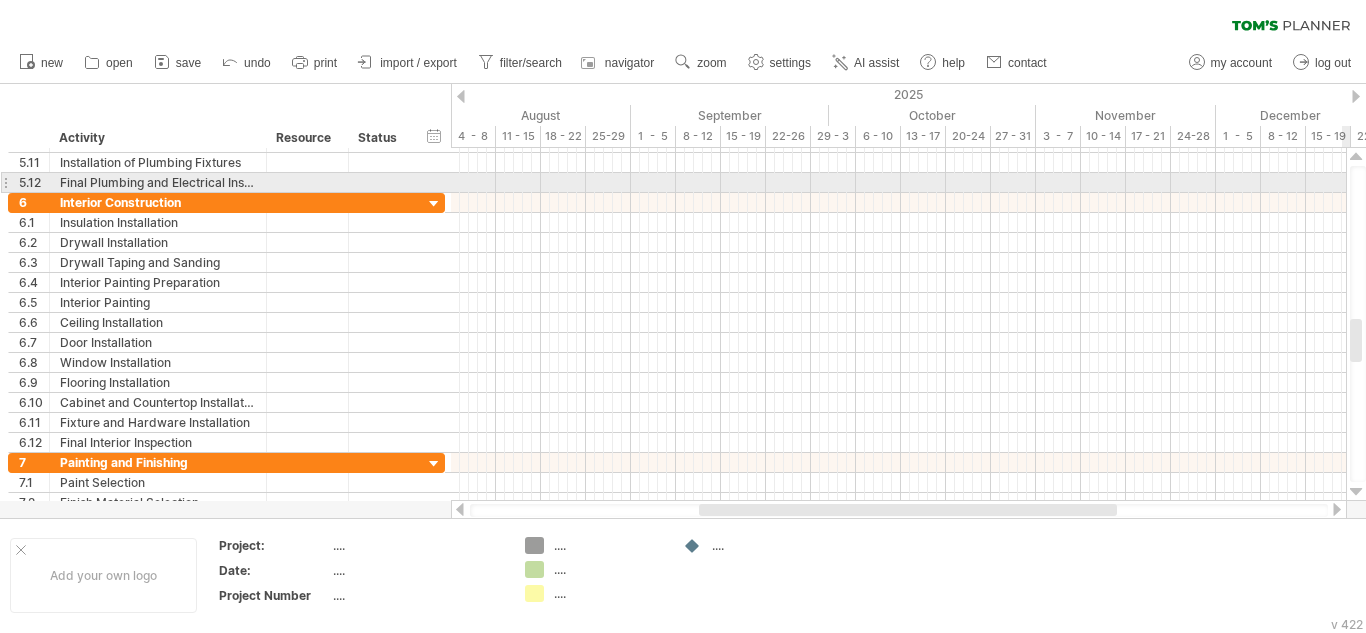 click at bounding box center (1358, 324) 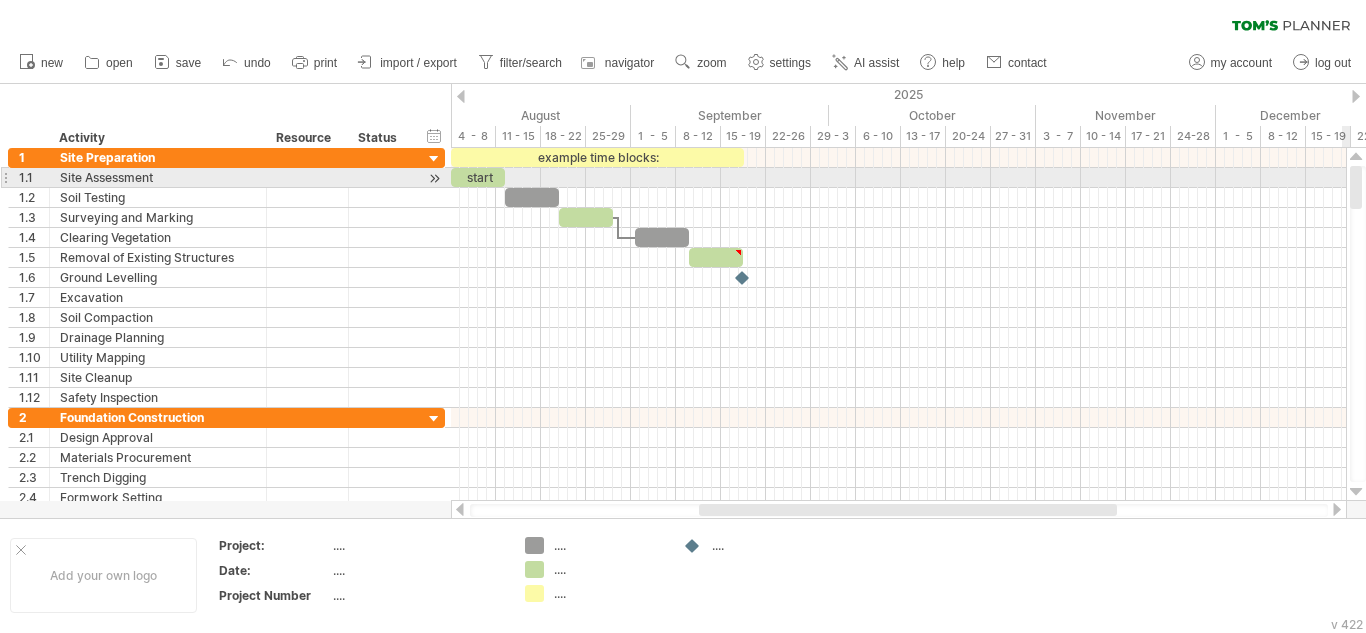 drag, startPoint x: 1355, startPoint y: 334, endPoint x: 1365, endPoint y: 172, distance: 162.30835 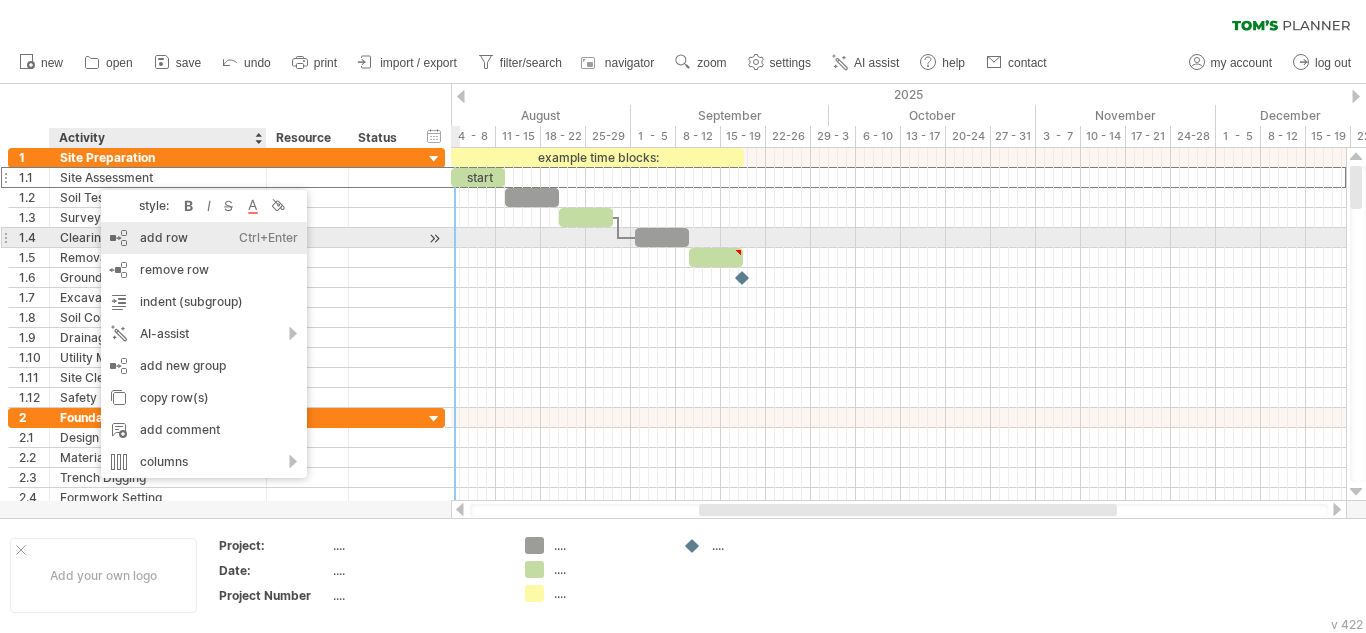 click on "add row Ctrl+Enter Cmd+Enter" at bounding box center [204, 238] 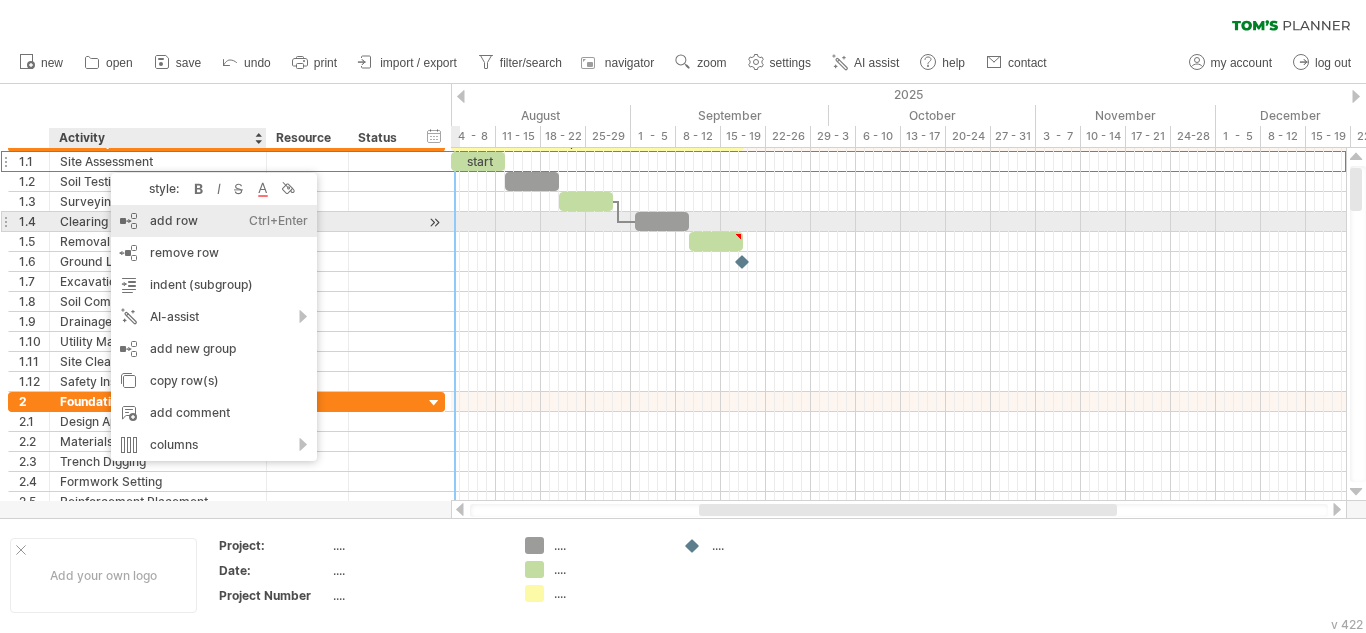 click on "add row Ctrl+Enter Cmd+Enter" at bounding box center [214, 221] 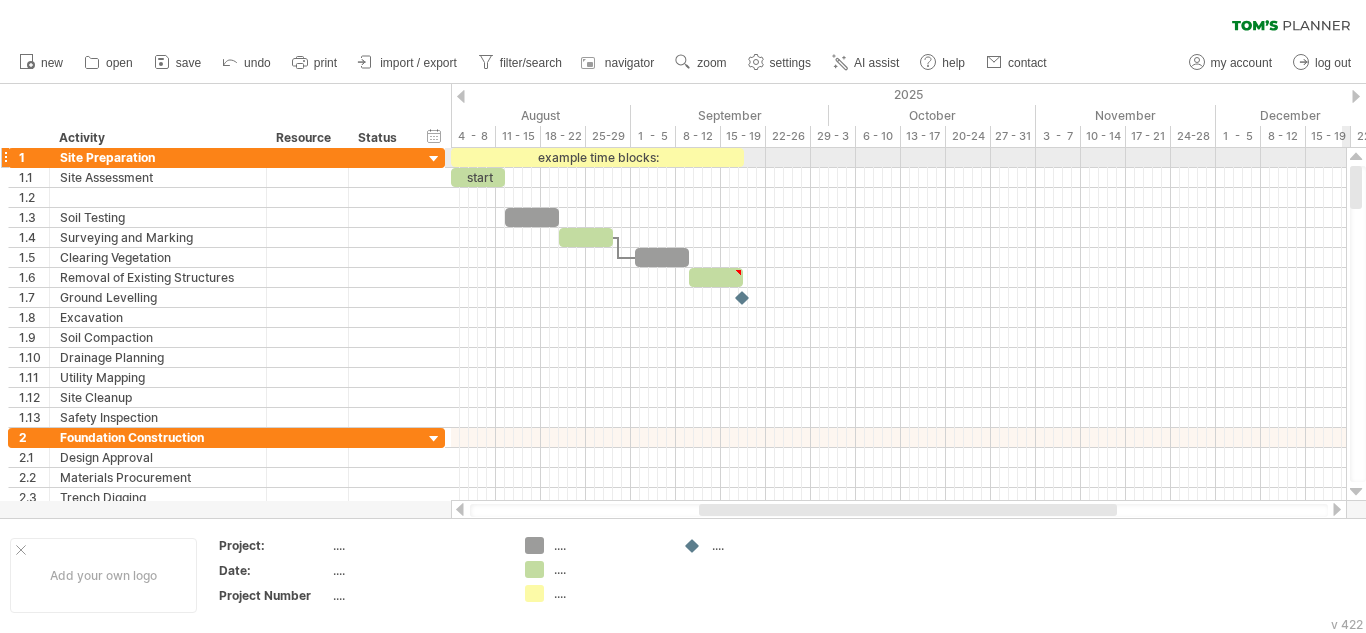 drag, startPoint x: 1357, startPoint y: 178, endPoint x: 1356, endPoint y: 164, distance: 14.035668 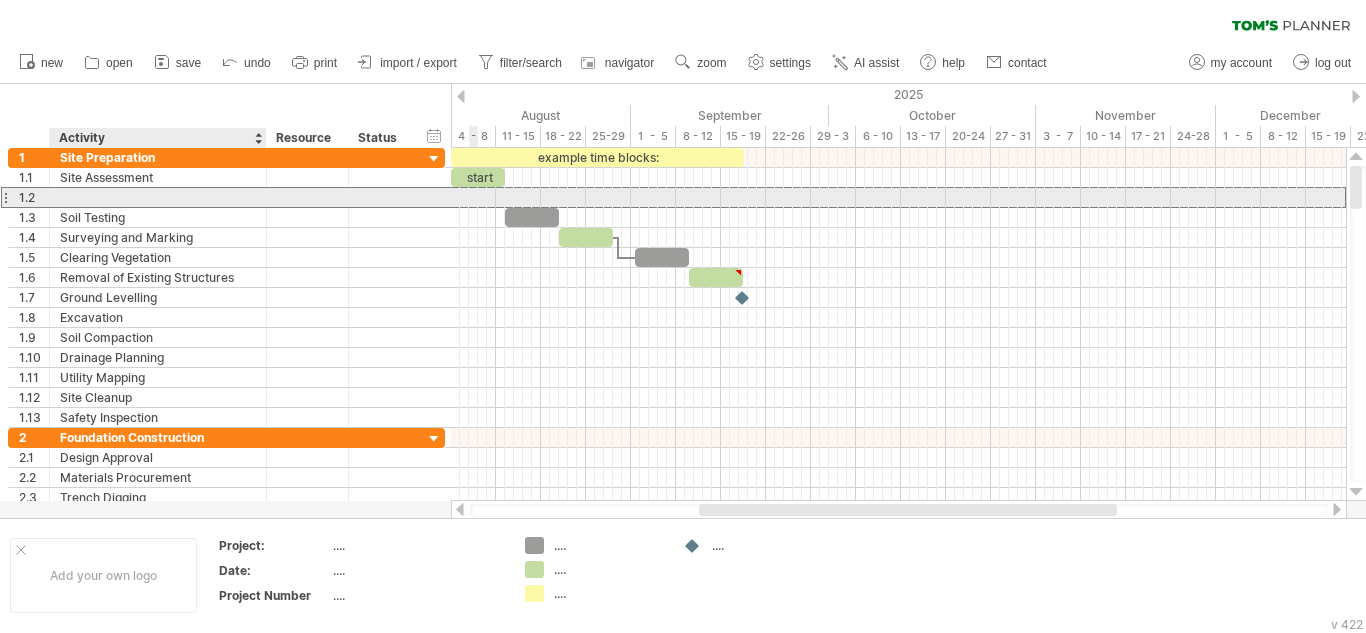 click at bounding box center [158, 197] 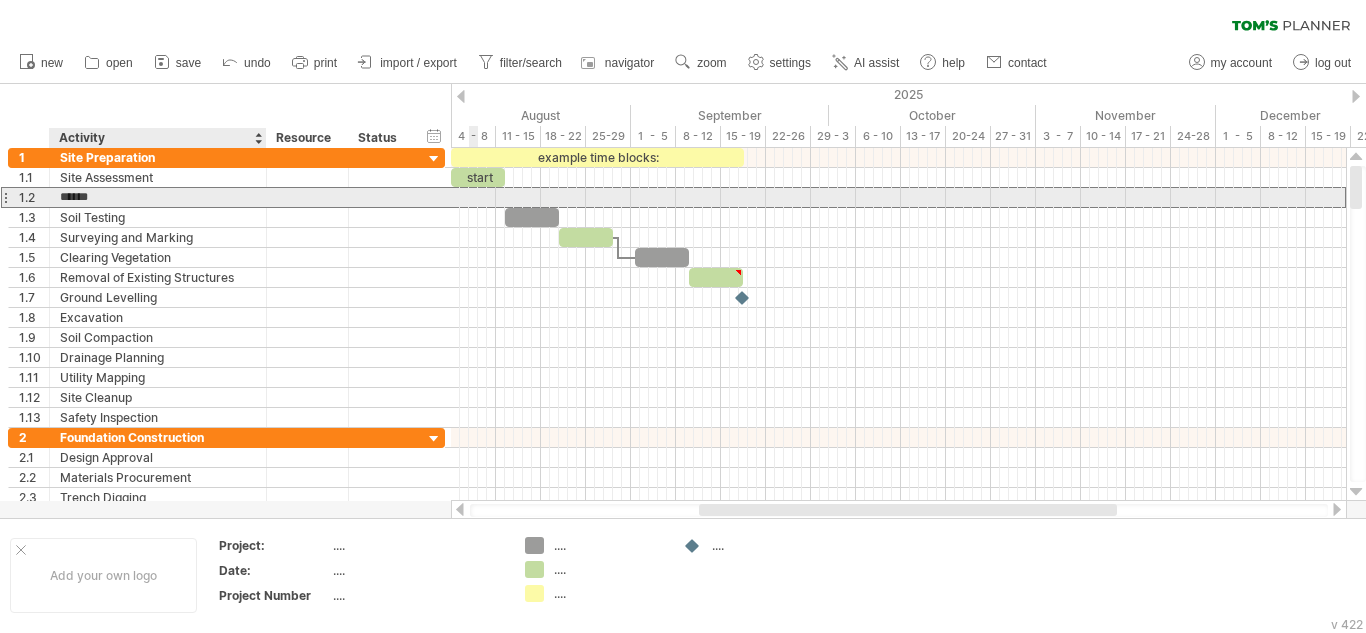 type on "**********" 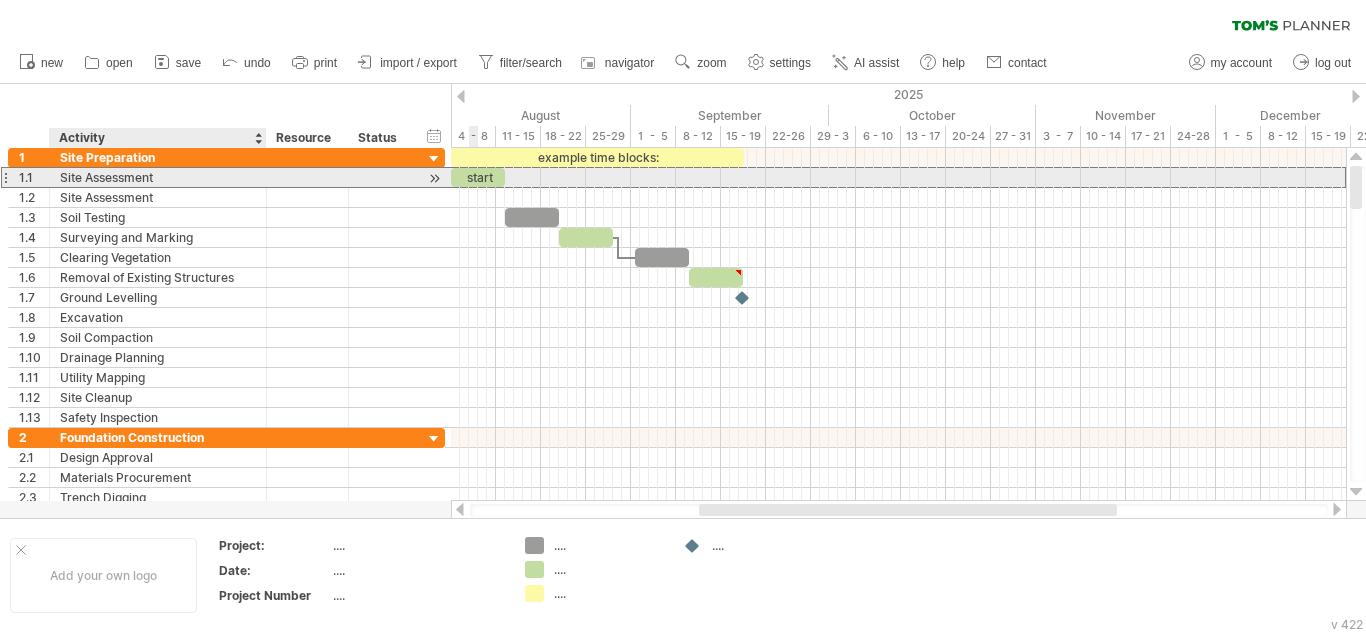 click on "Site Assessment" at bounding box center [158, 177] 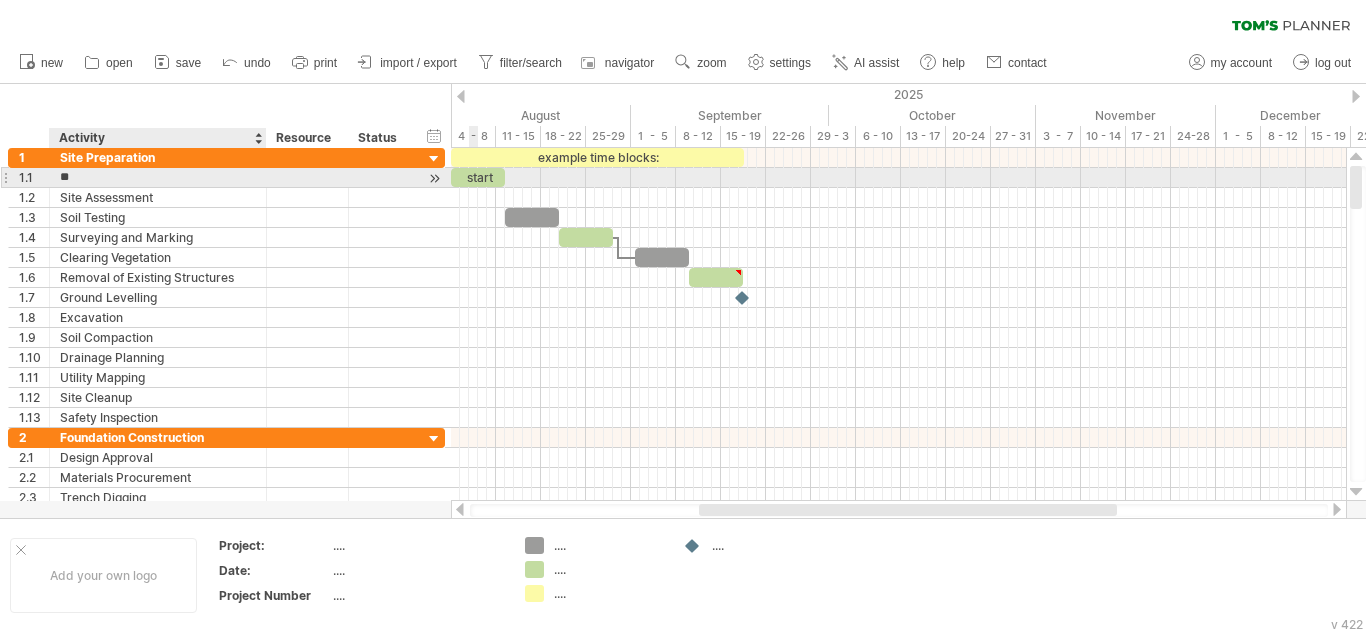 type on "*" 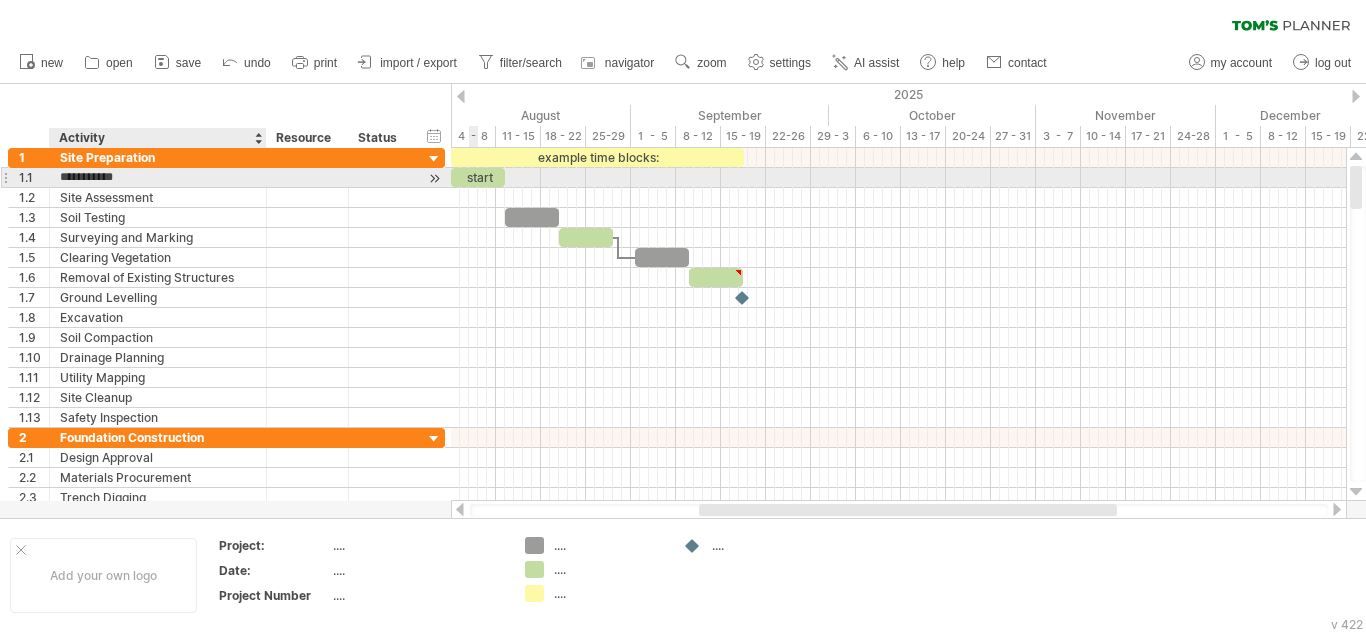 type on "**********" 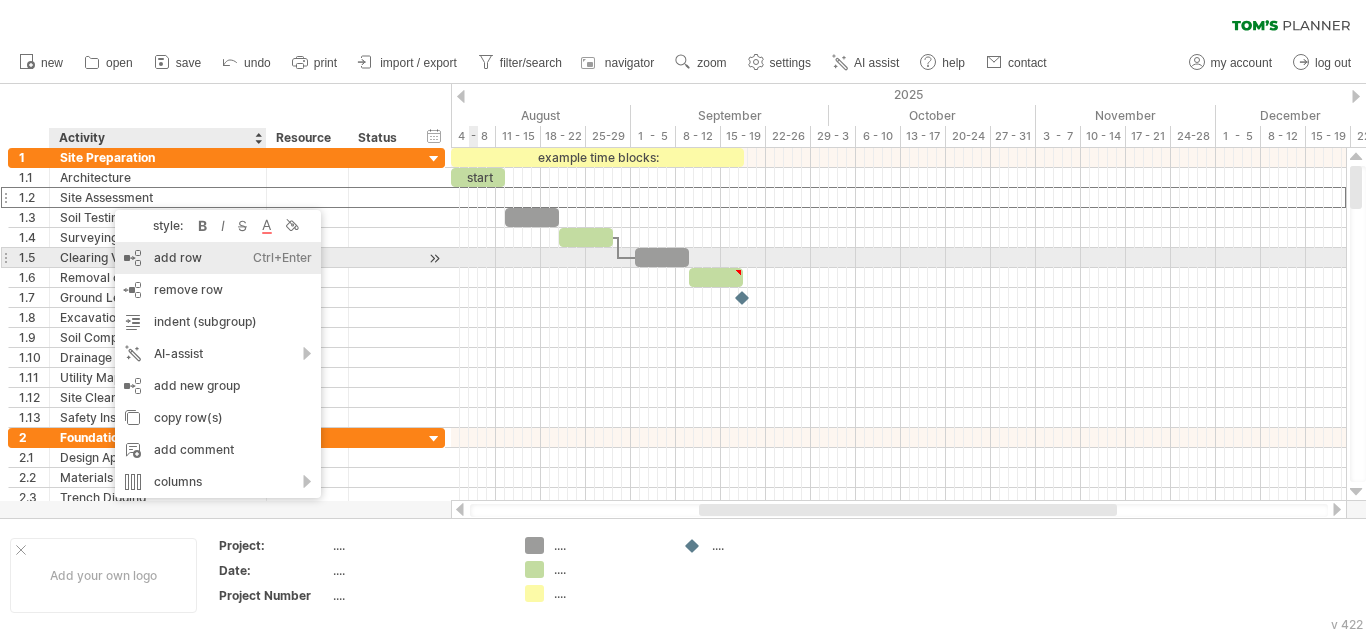 click on "add row Ctrl+Enter Cmd+Enter" at bounding box center (218, 258) 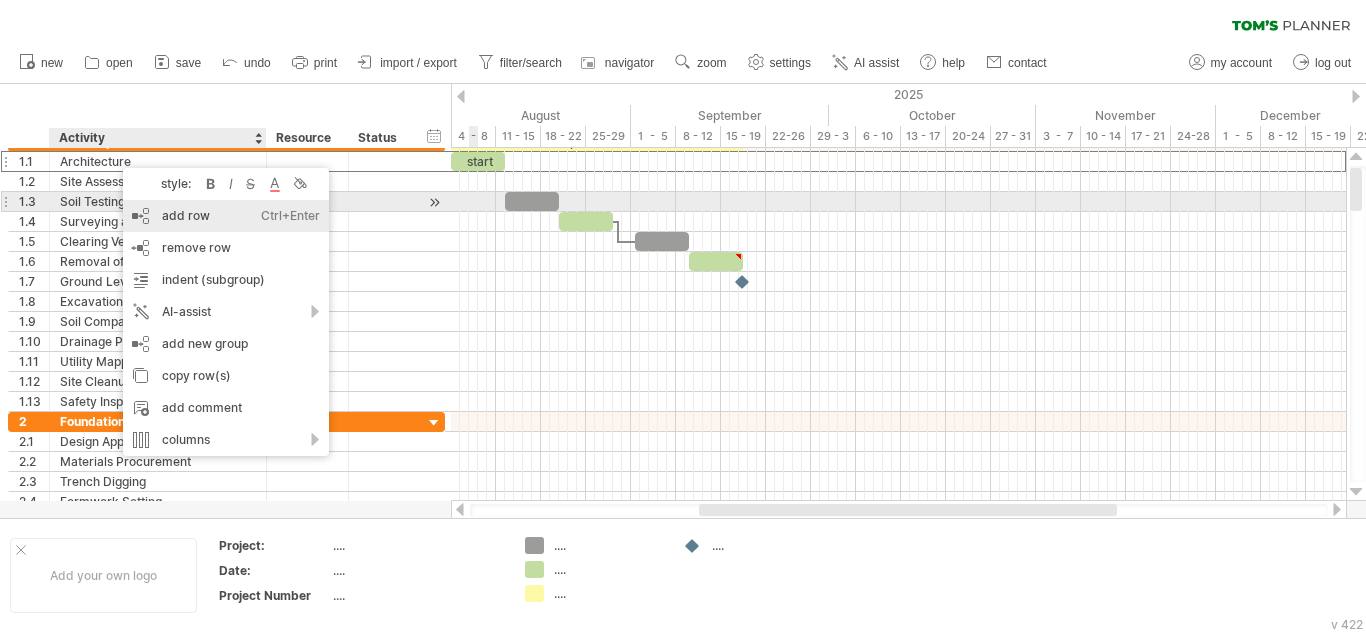 click on "add row Ctrl+Enter Cmd+Enter" at bounding box center (226, 216) 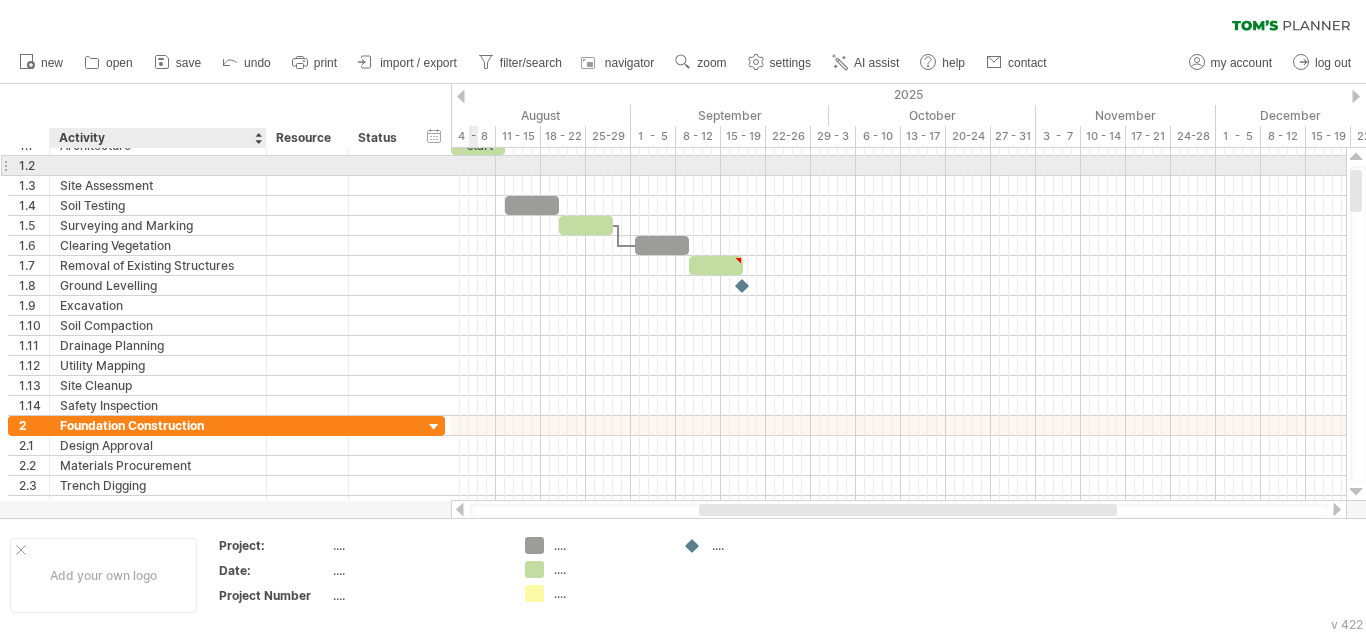 click at bounding box center [158, 165] 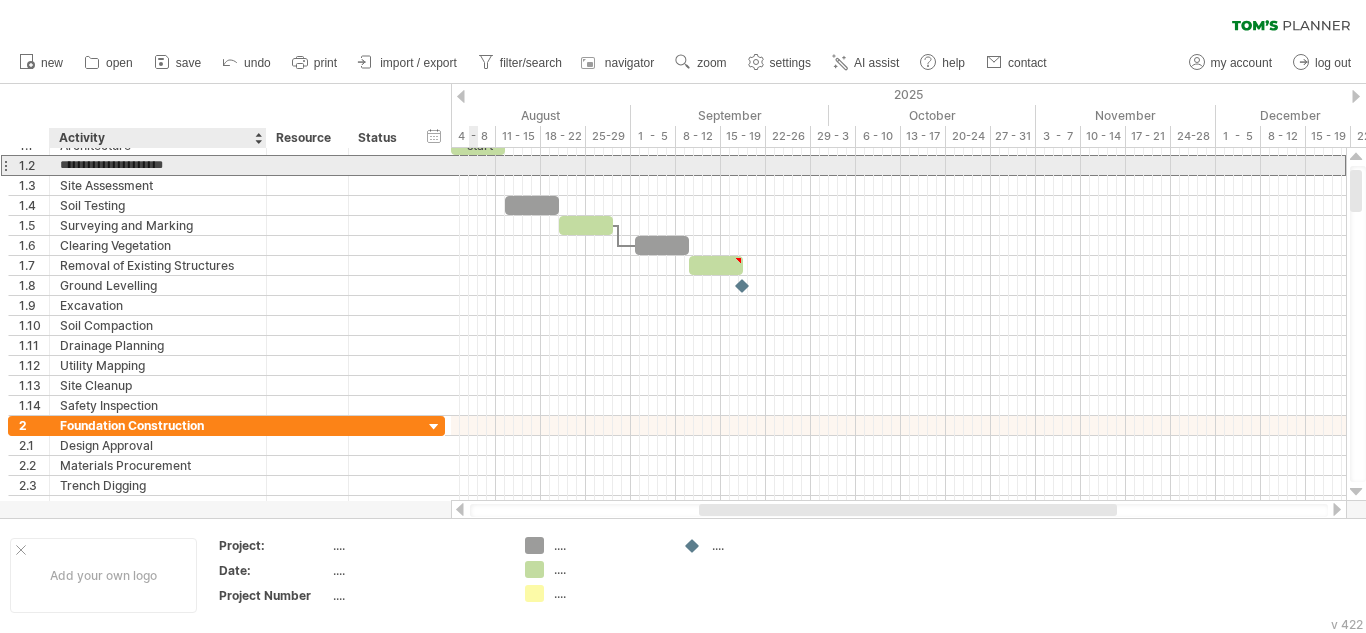 type on "**********" 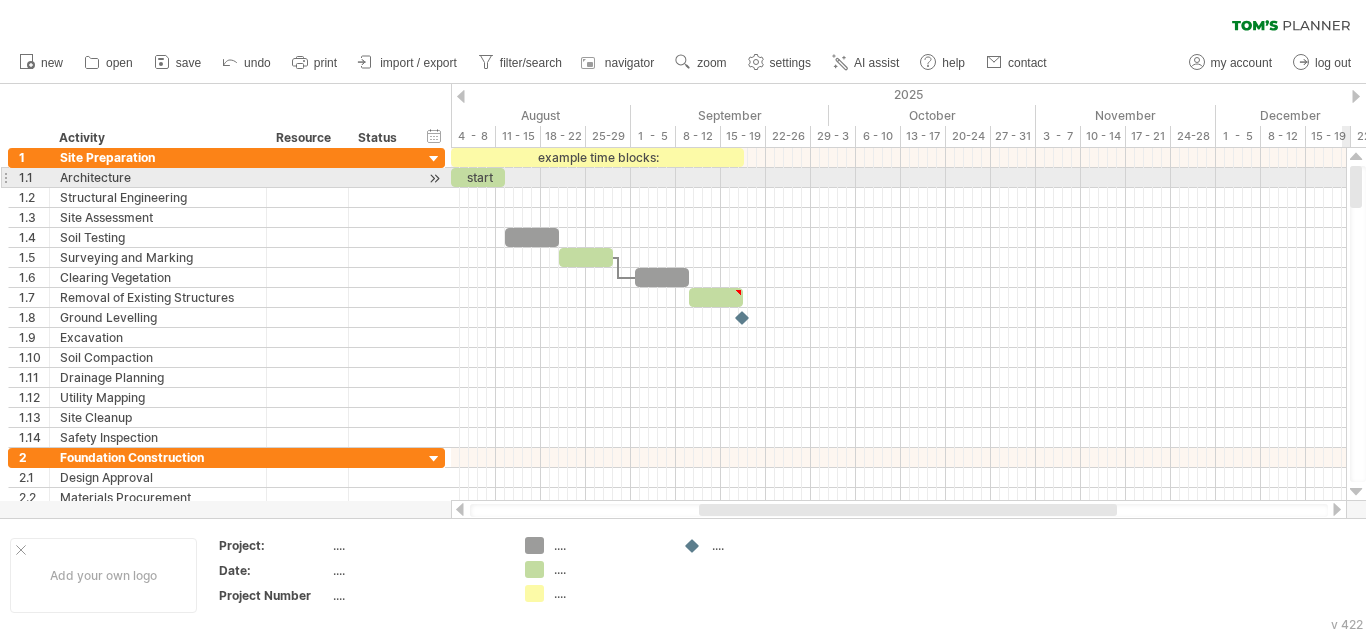 click at bounding box center (1356, 187) 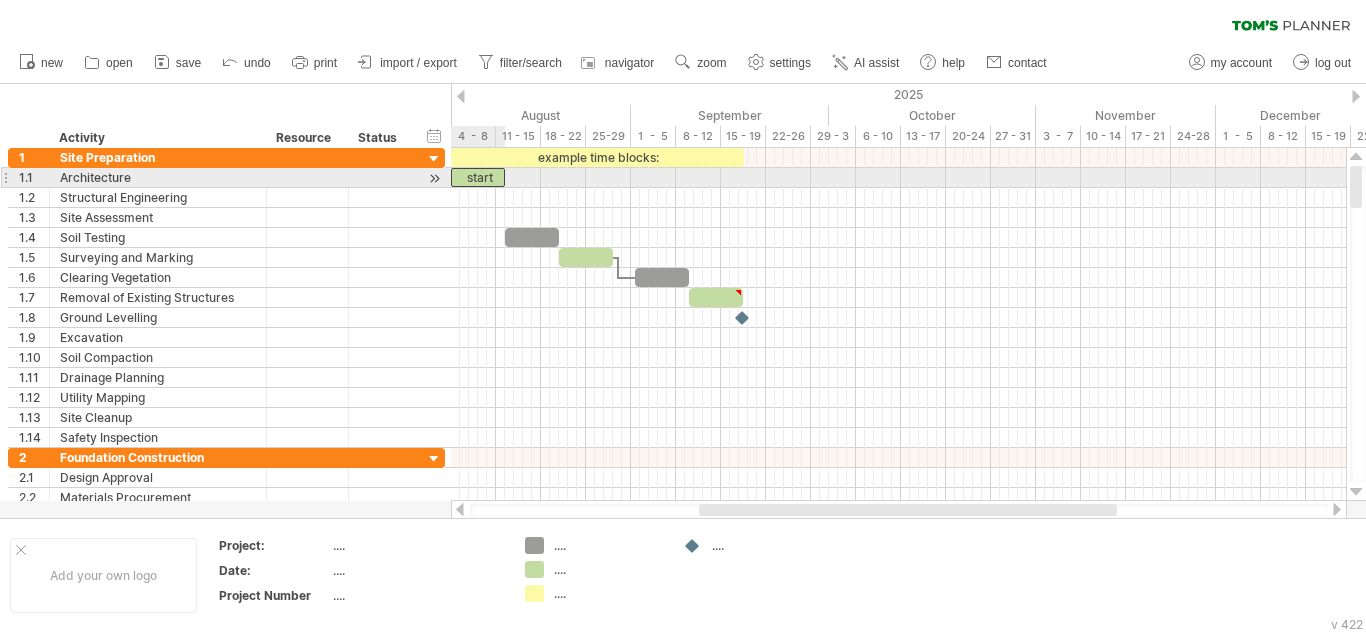 click on "start" at bounding box center (478, 177) 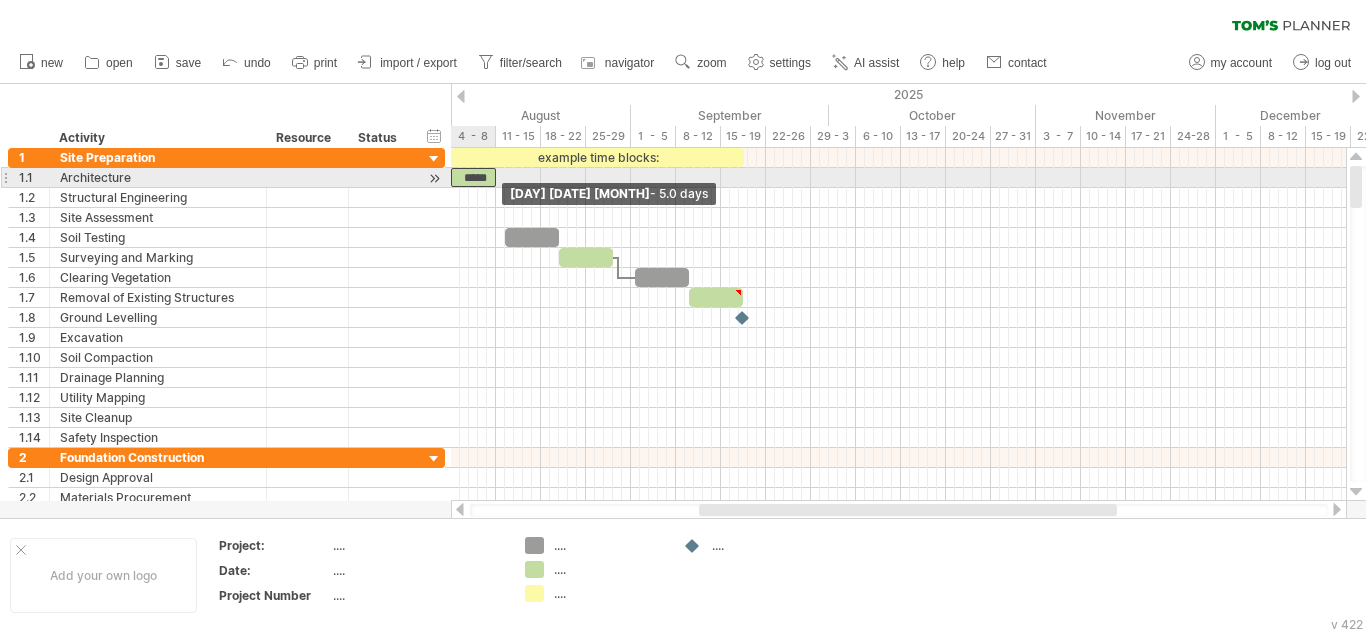 click at bounding box center [496, 177] 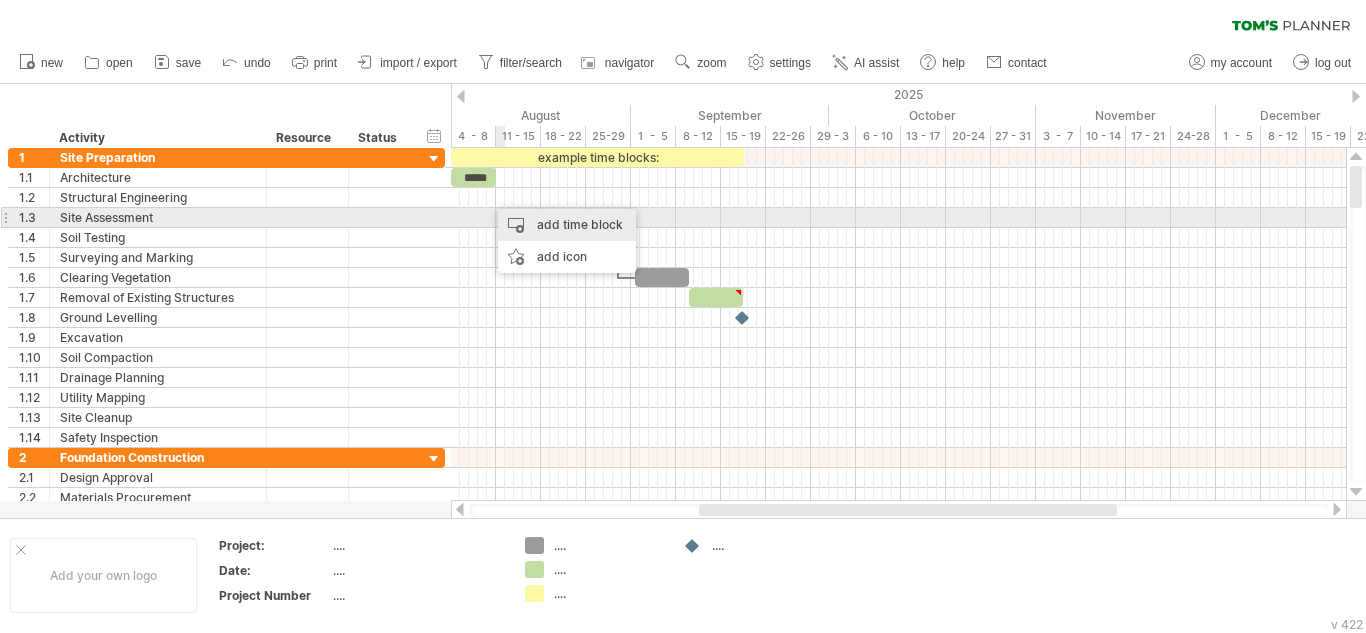 click on "add time block" at bounding box center (567, 225) 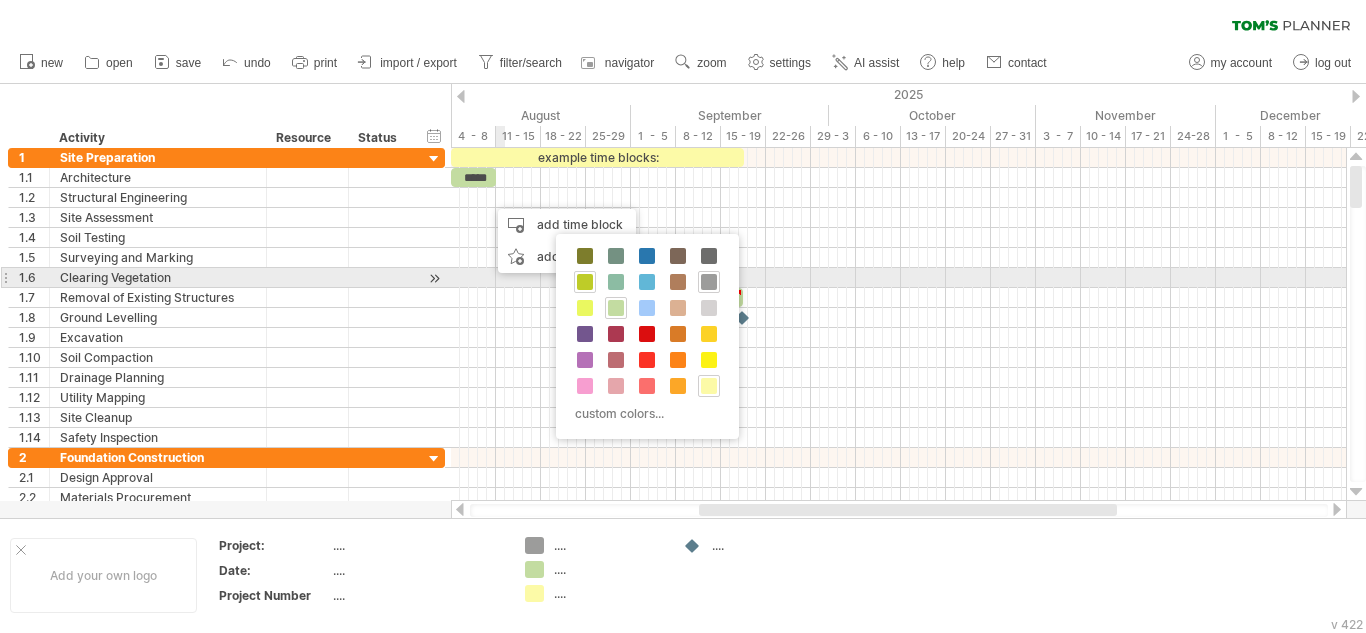 click at bounding box center [585, 282] 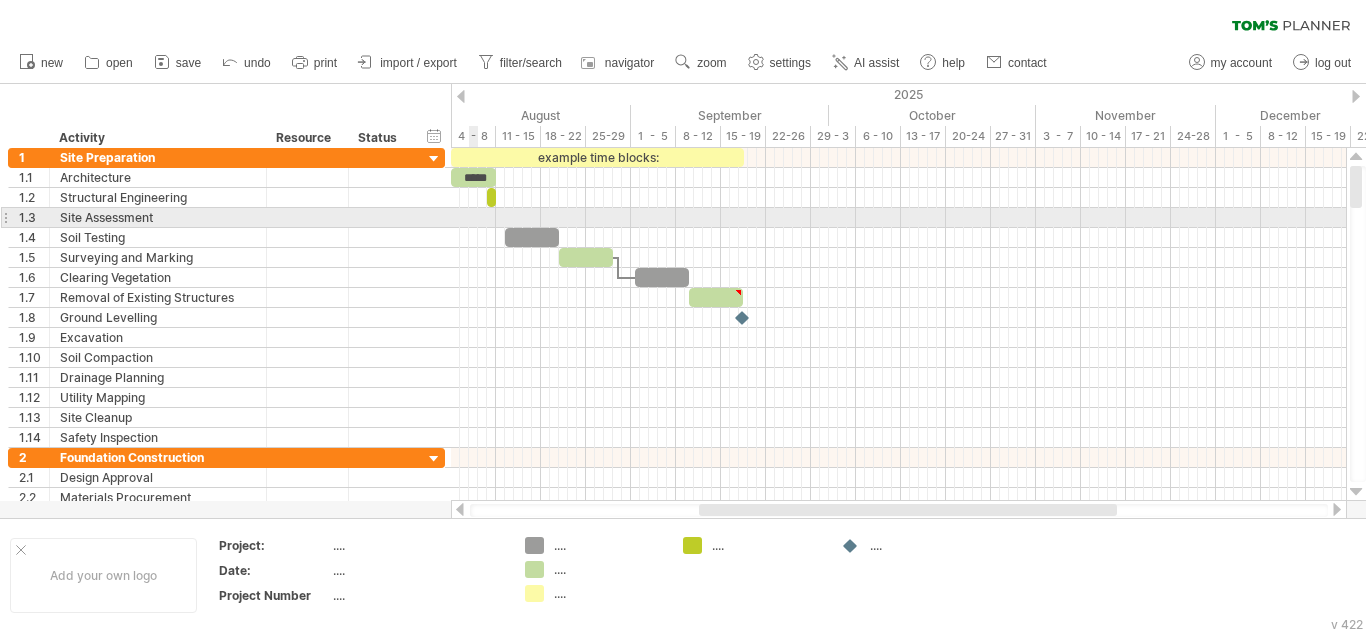 click at bounding box center (898, 218) 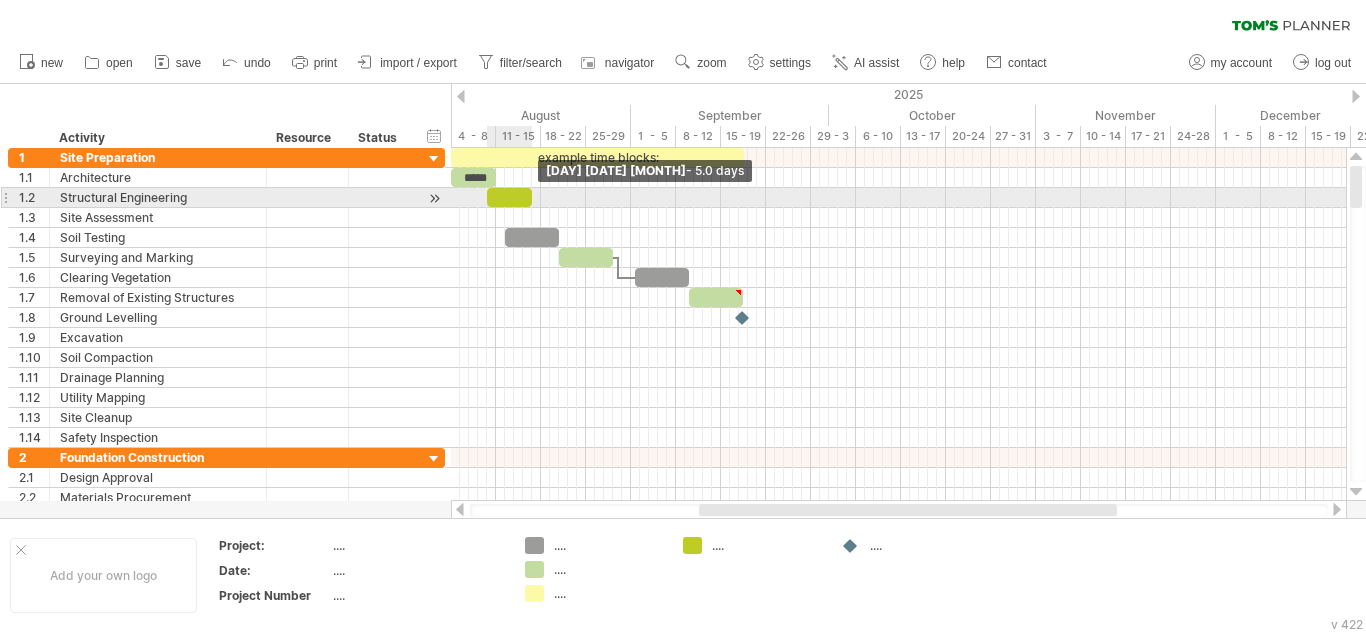 drag, startPoint x: 492, startPoint y: 198, endPoint x: 529, endPoint y: 200, distance: 37.054016 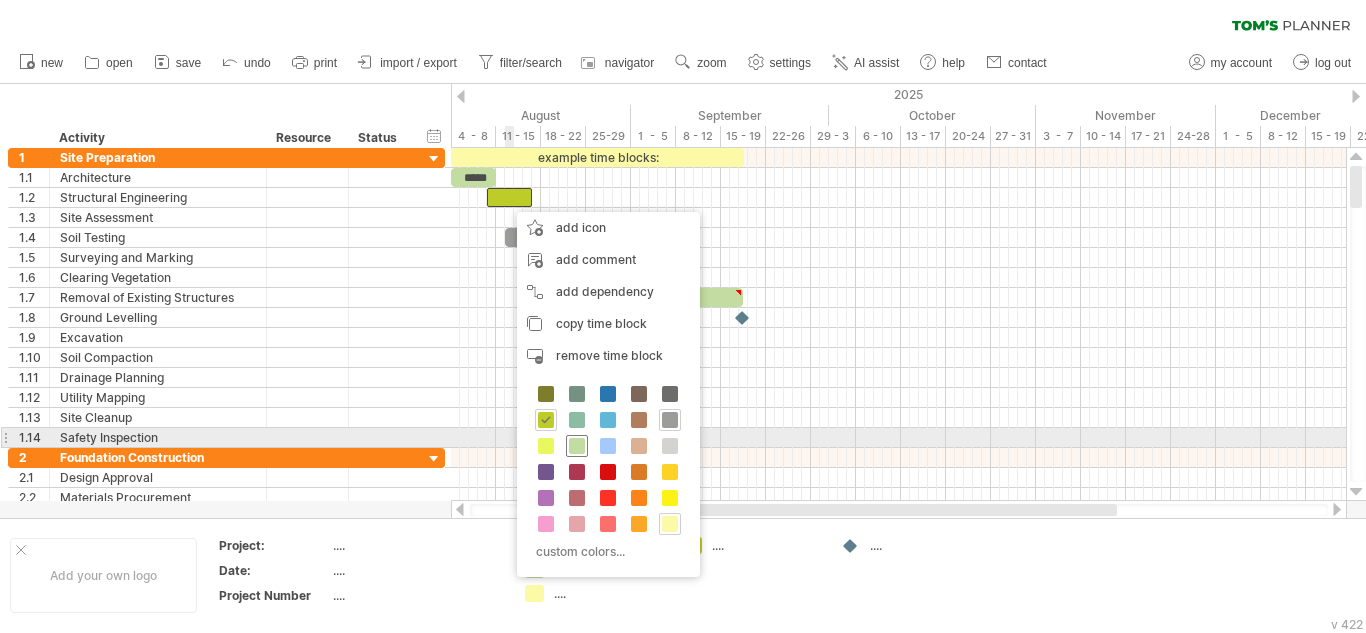click at bounding box center (577, 446) 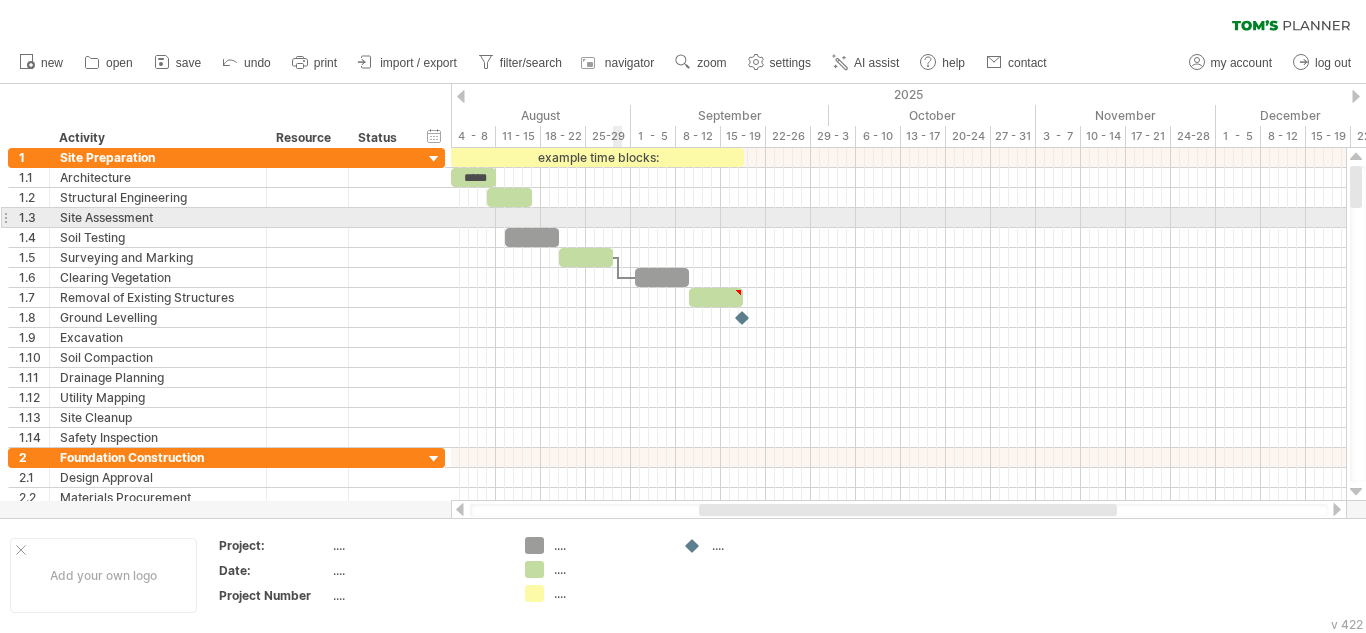 click at bounding box center (898, 218) 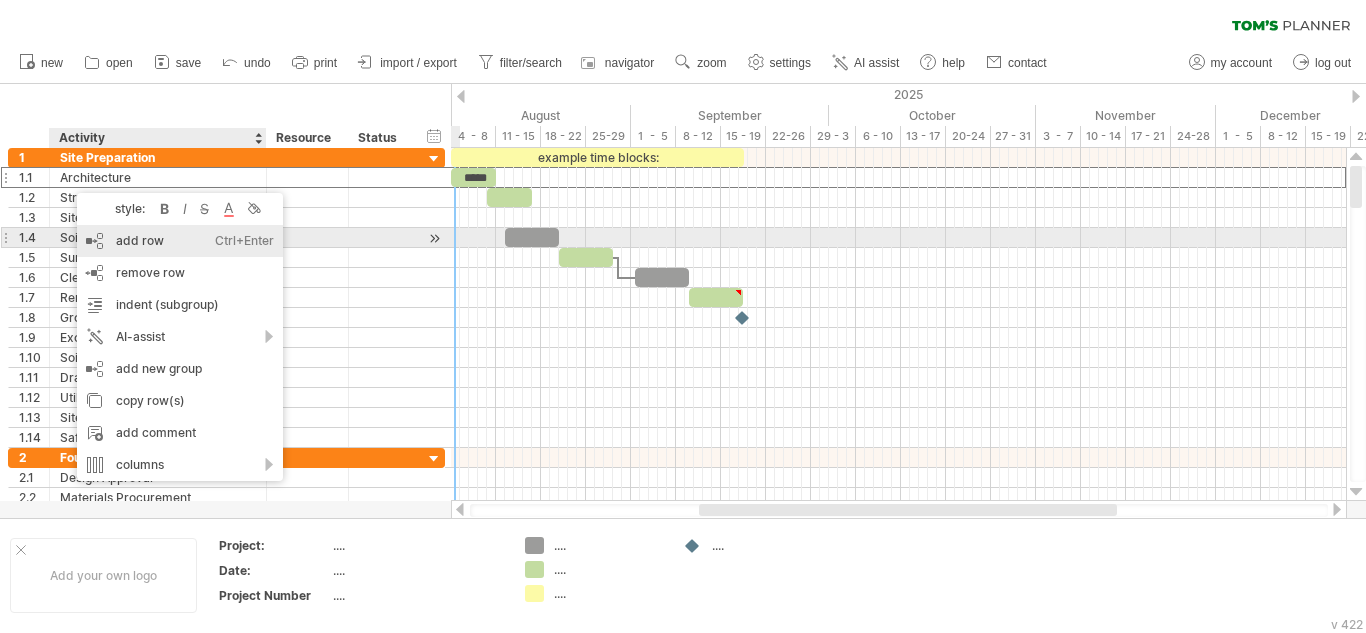 click on "add row Ctrl+Enter Cmd+Enter" at bounding box center (180, 241) 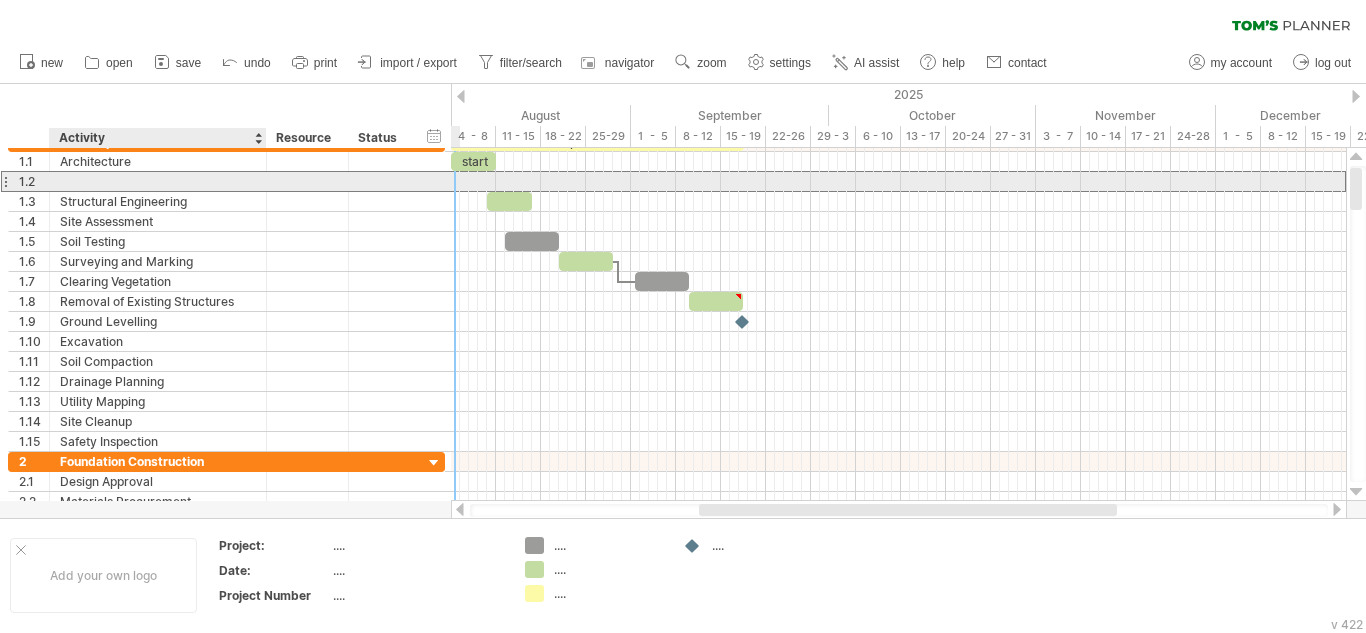 click at bounding box center (158, 181) 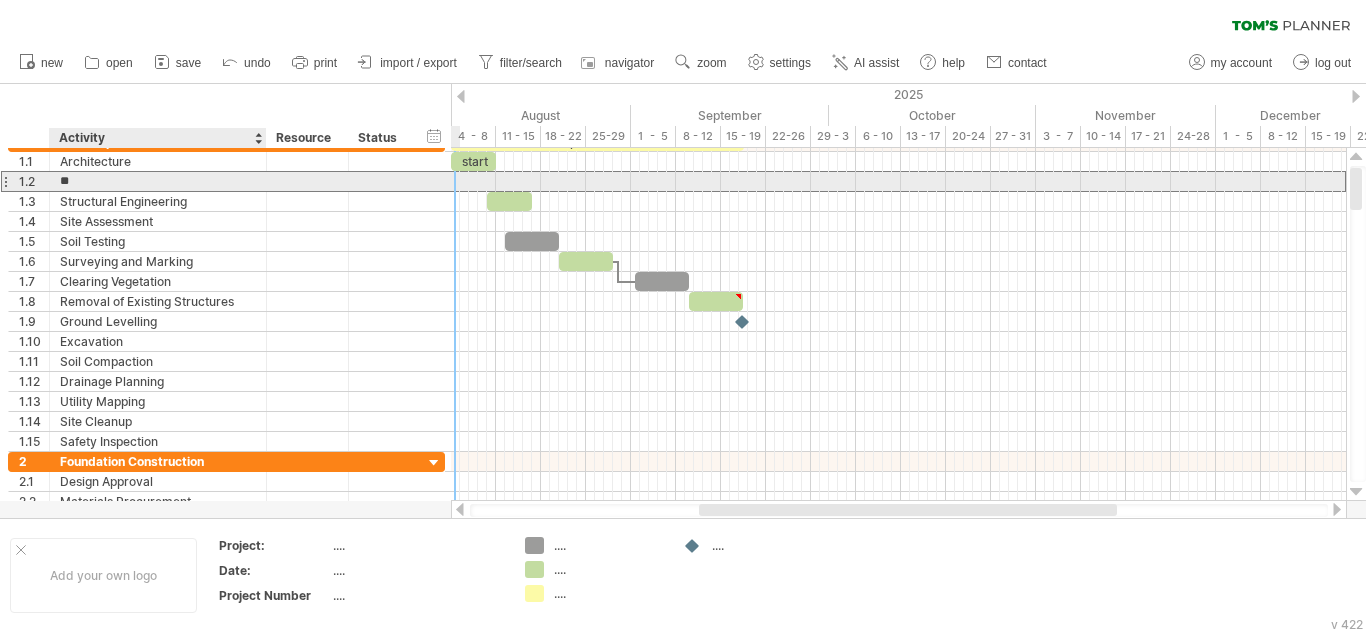 type on "**********" 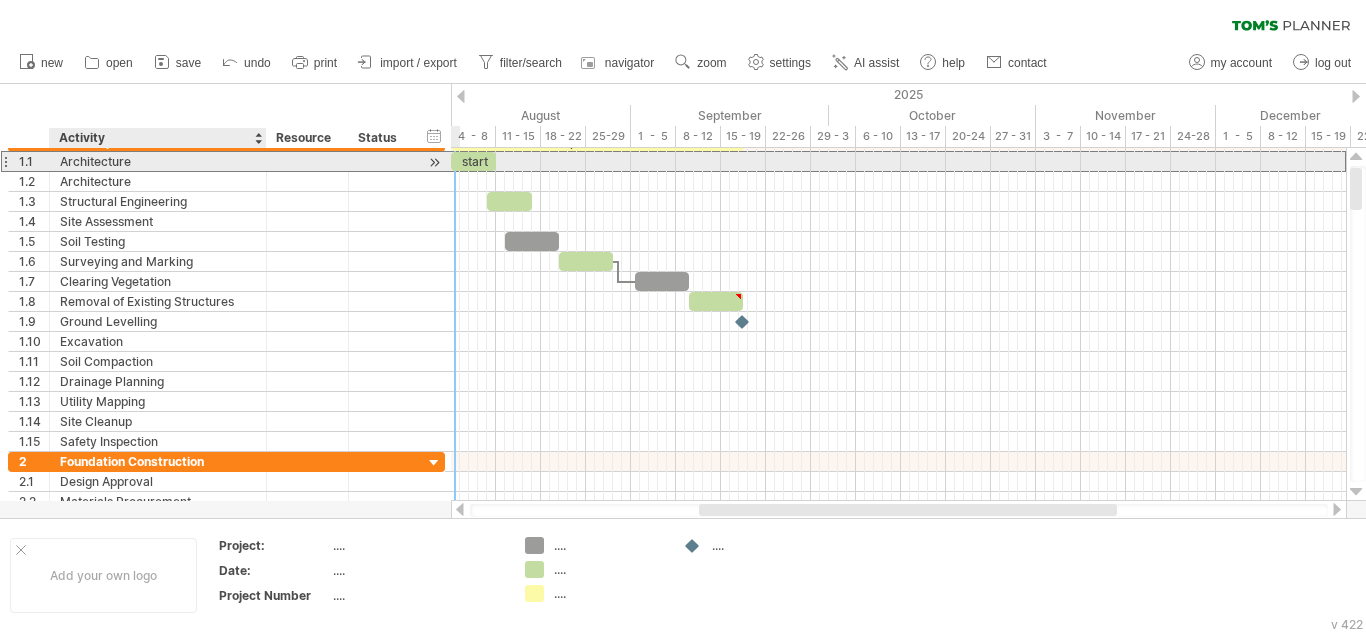 click on "Architecture" at bounding box center [158, 161] 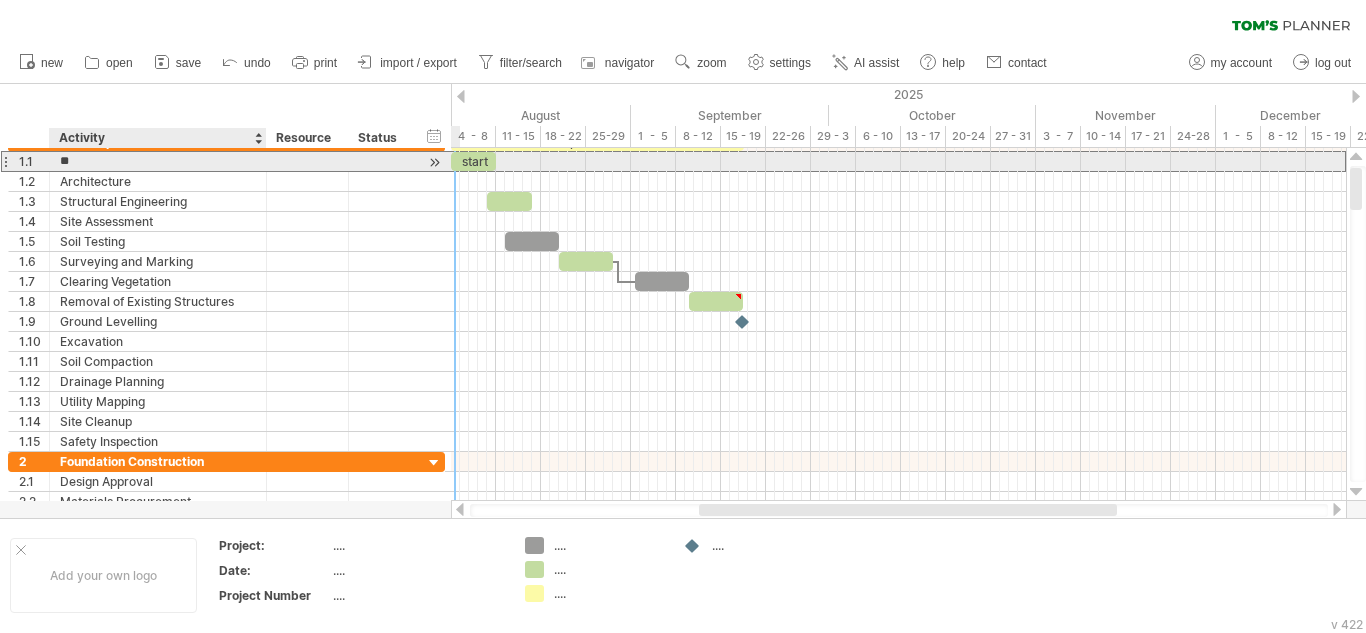 type on "*" 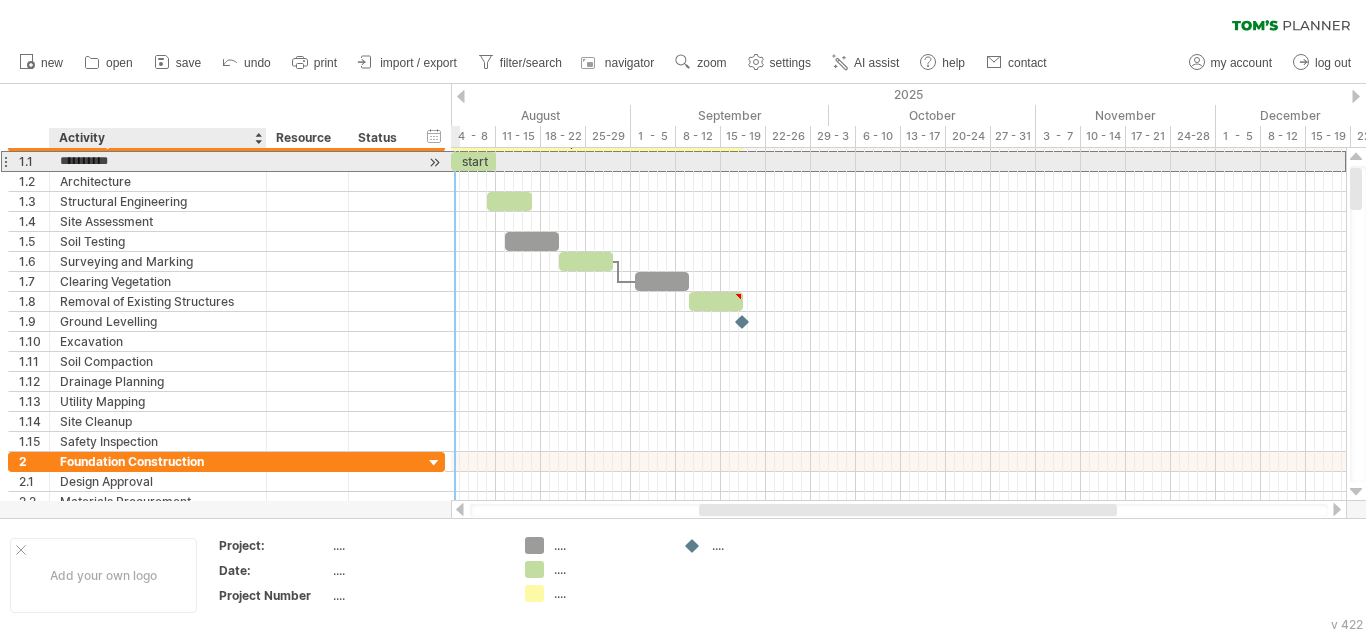 type on "**********" 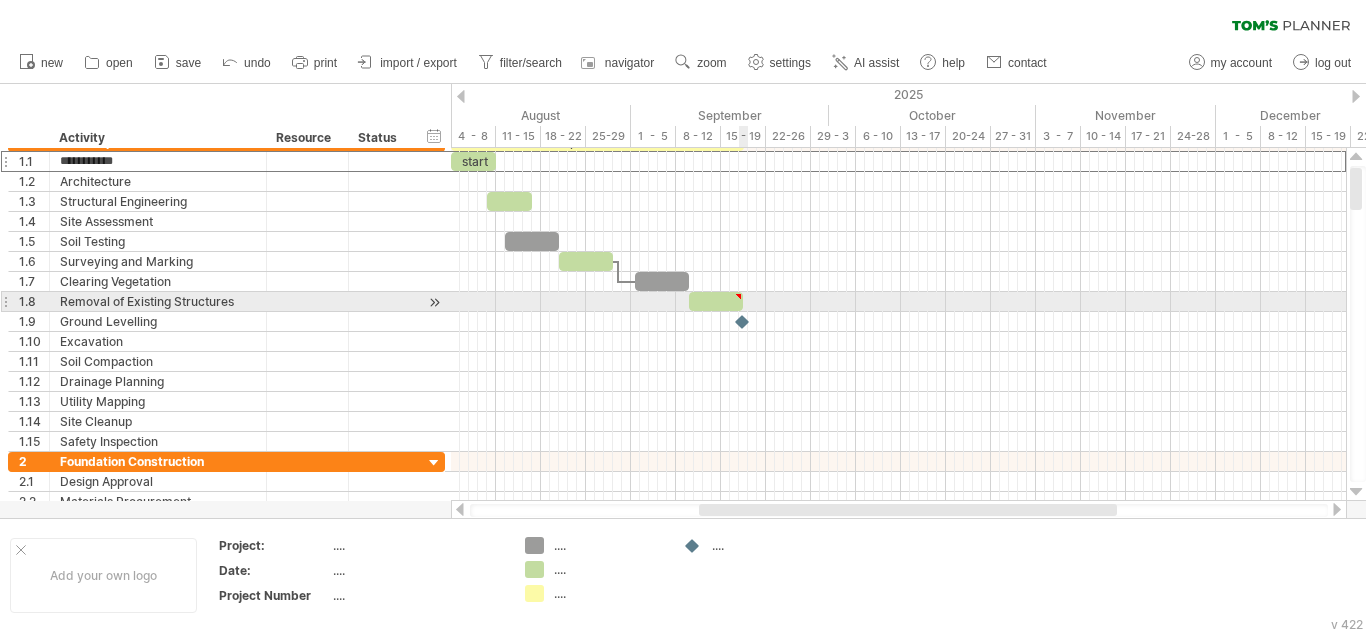 type on "**********" 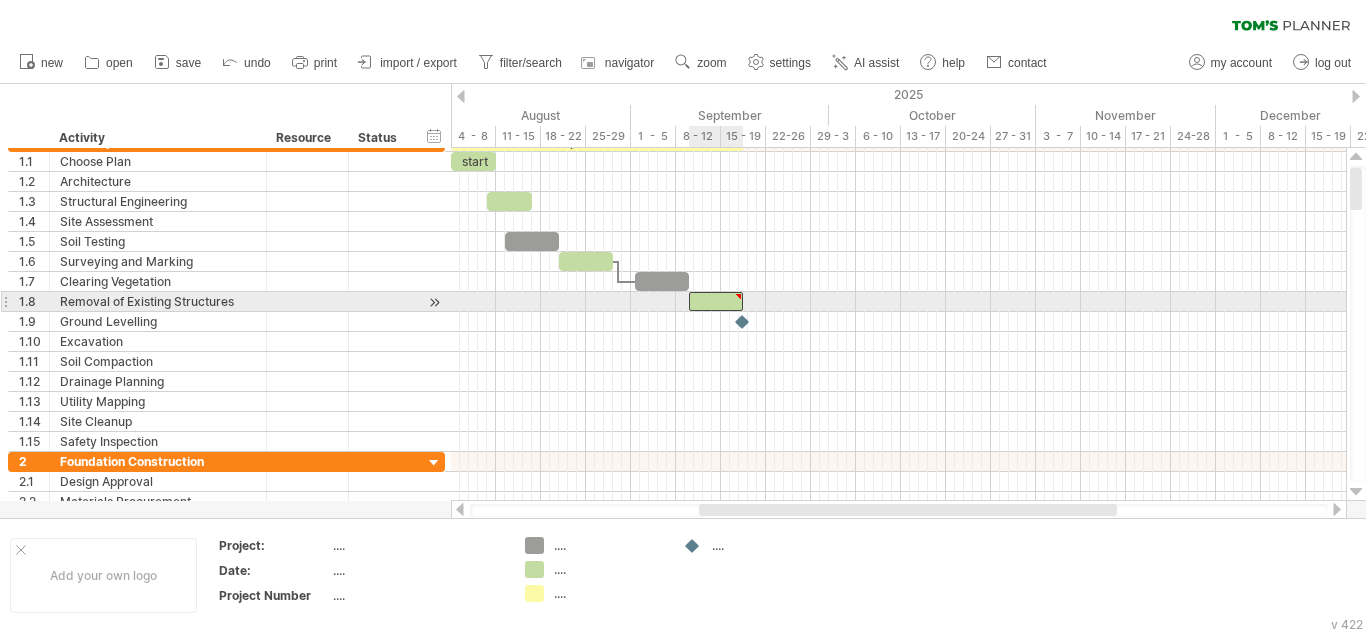 click at bounding box center [738, 296] 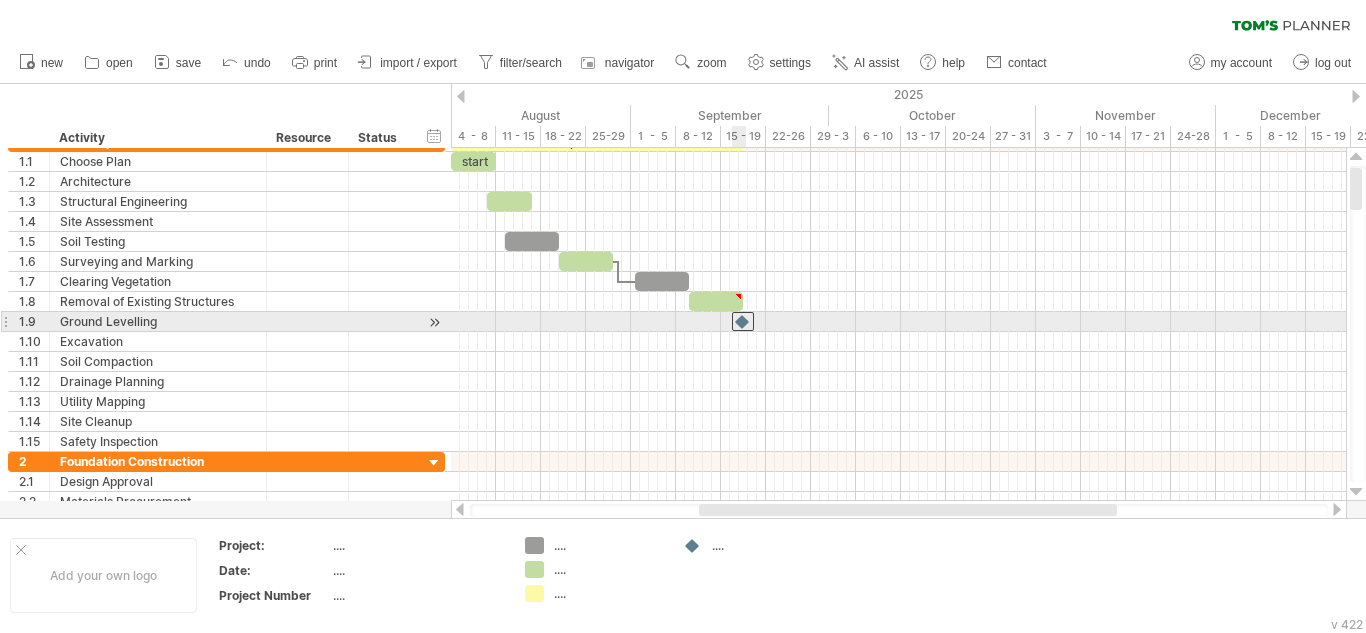 click at bounding box center [743, 321] 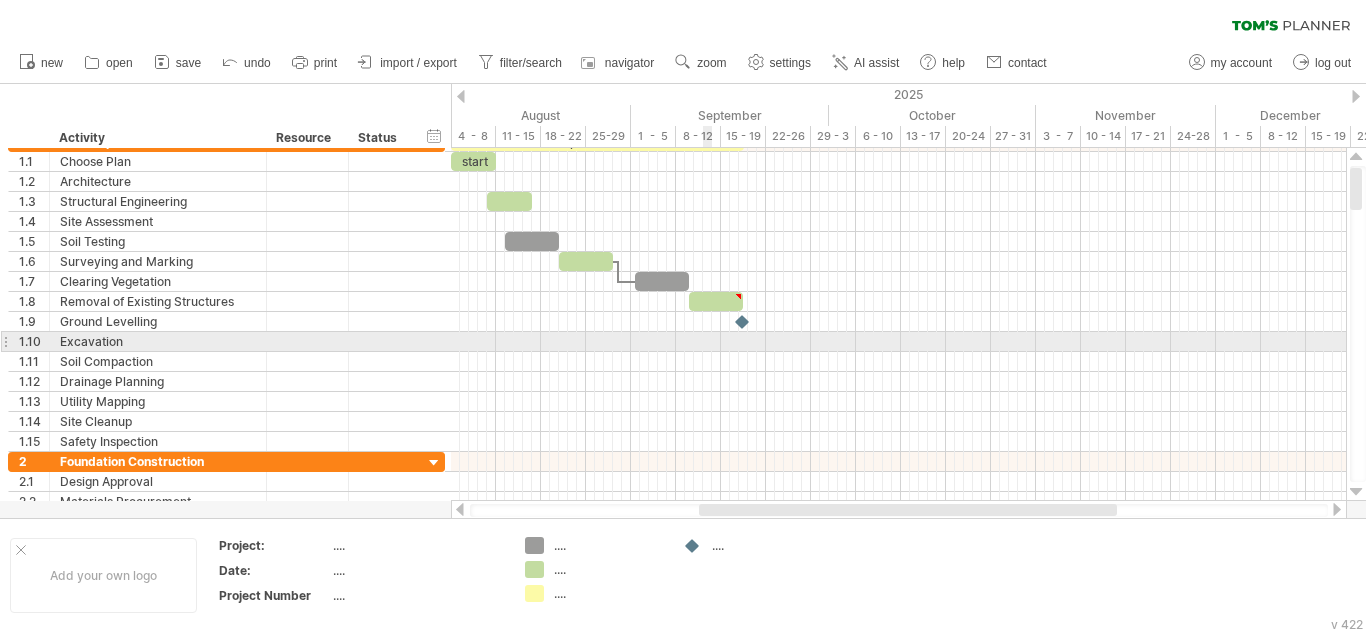 click at bounding box center [898, 342] 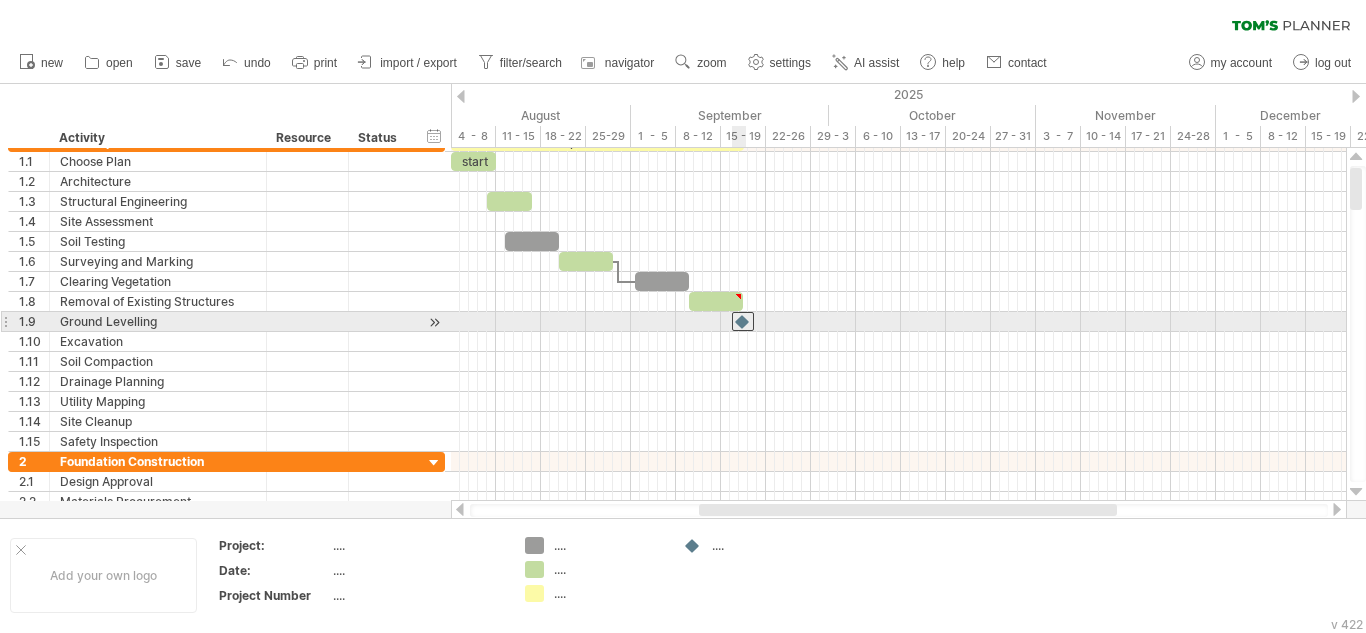 click at bounding box center [743, 321] 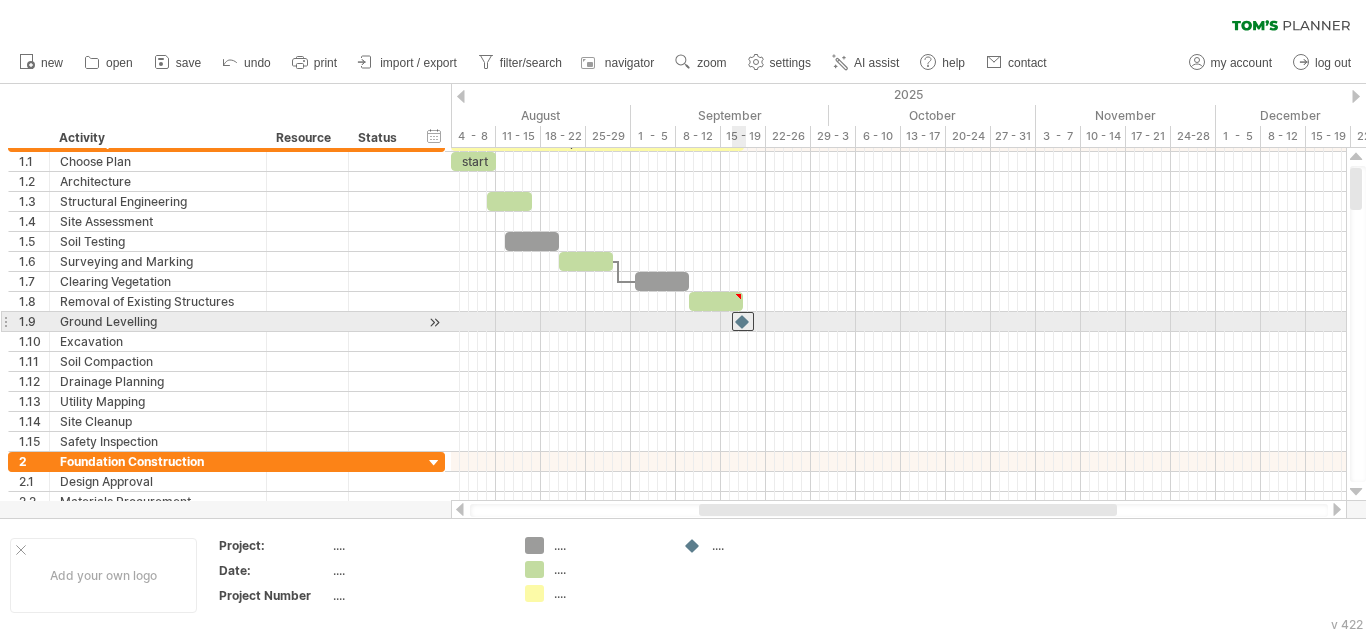 click at bounding box center (743, 321) 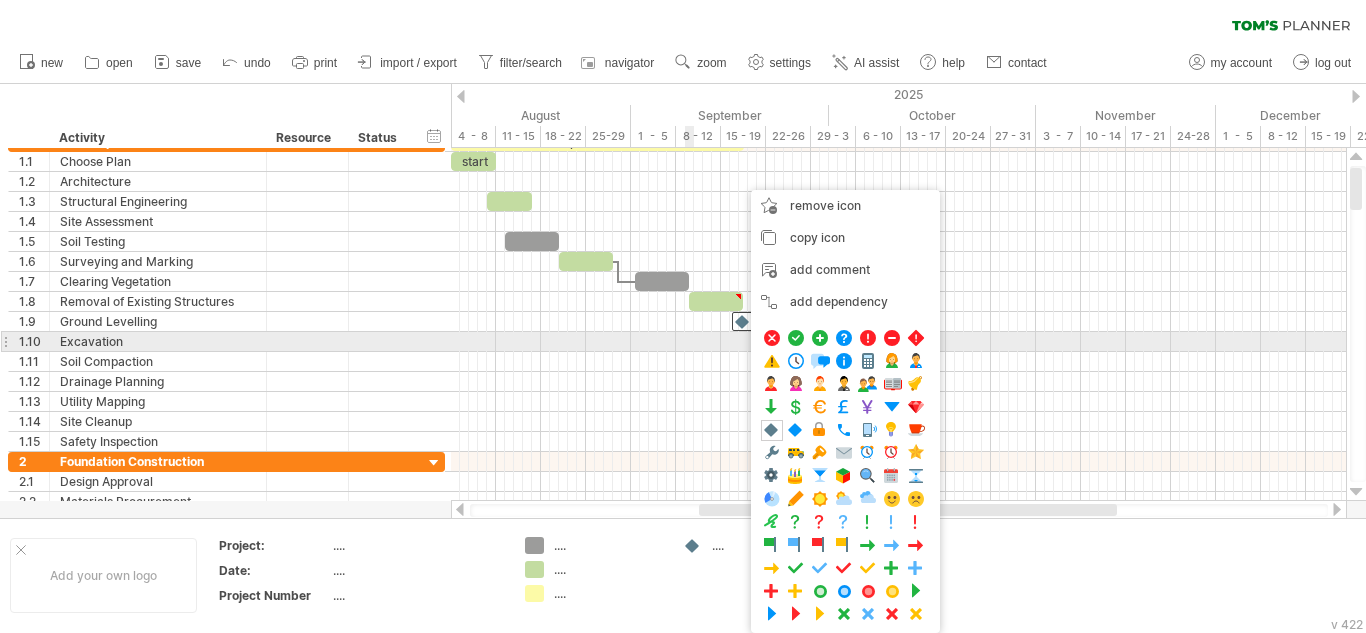 click at bounding box center [898, 342] 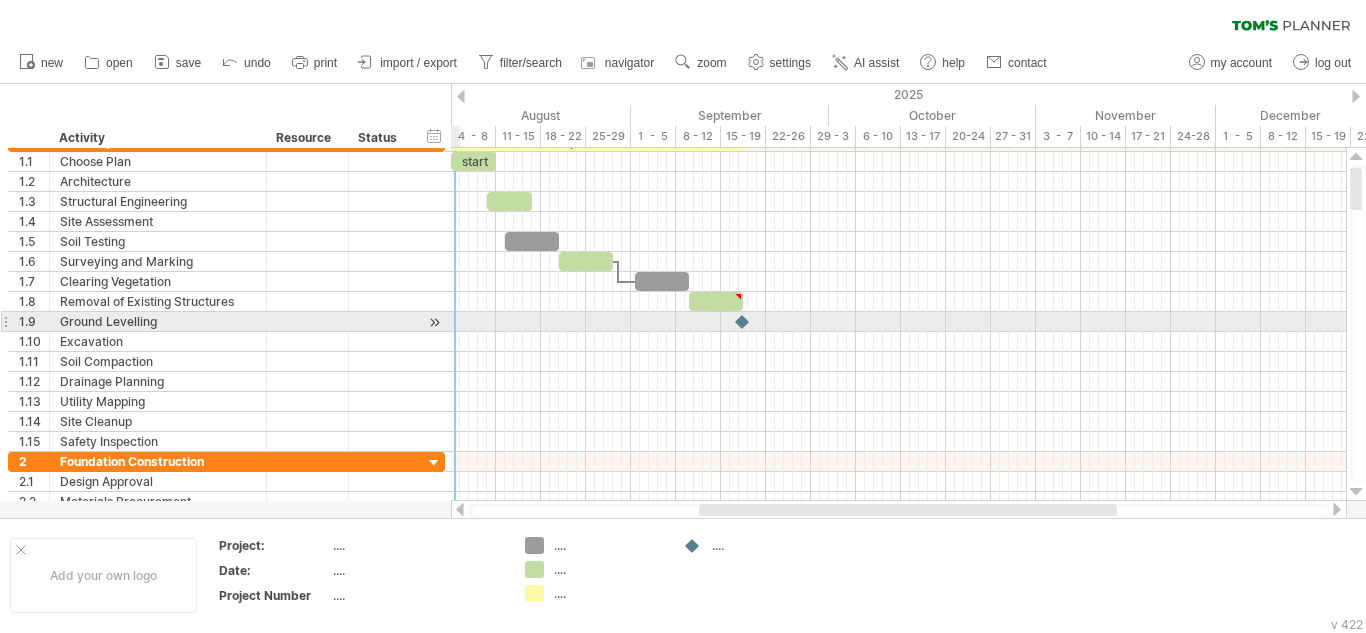 click at bounding box center [434, 322] 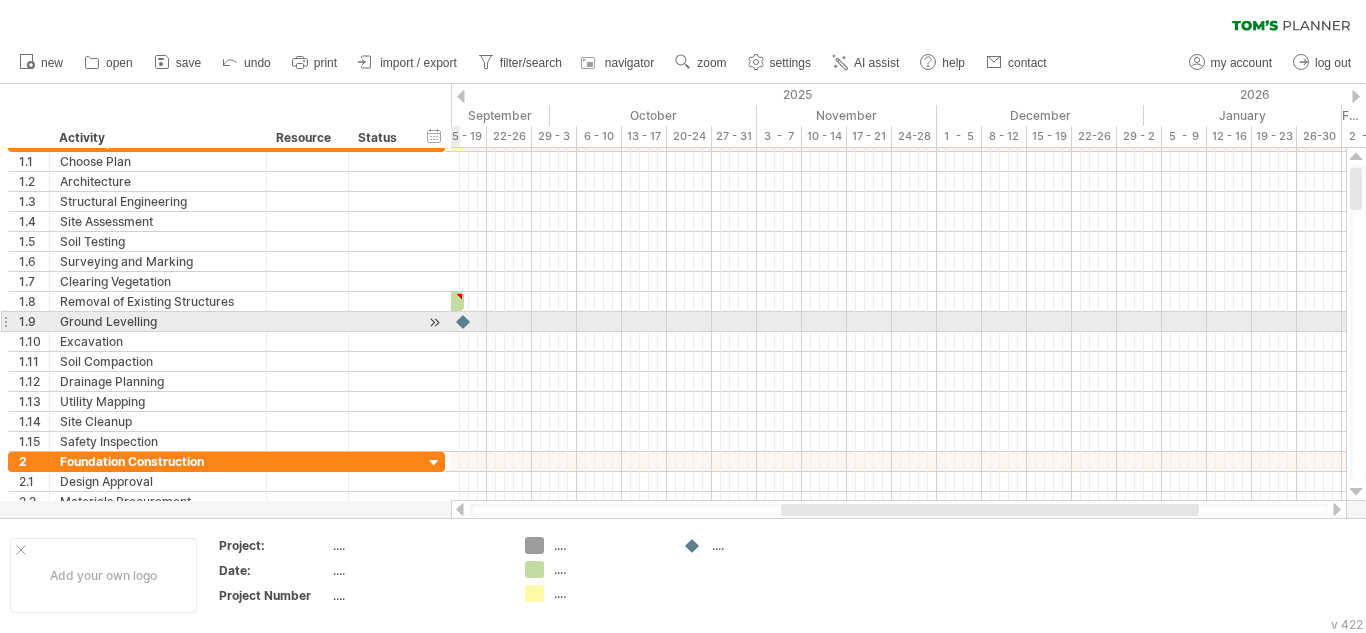 click at bounding box center [434, 322] 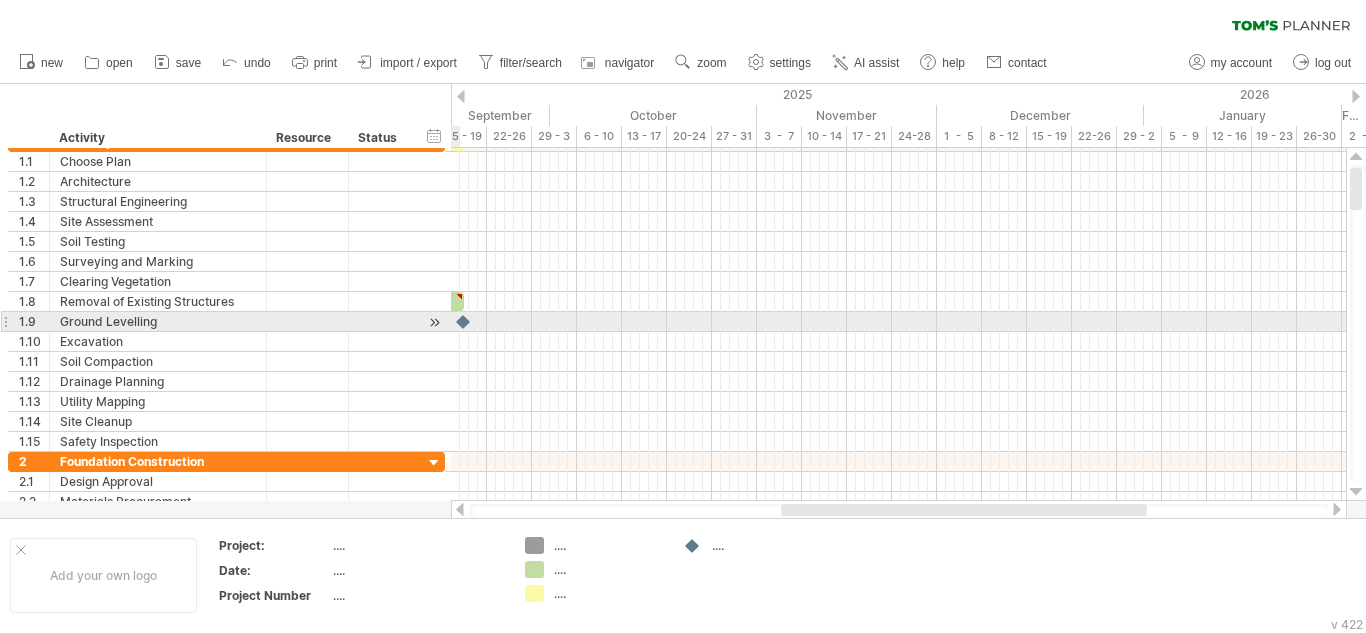 click at bounding box center [434, 322] 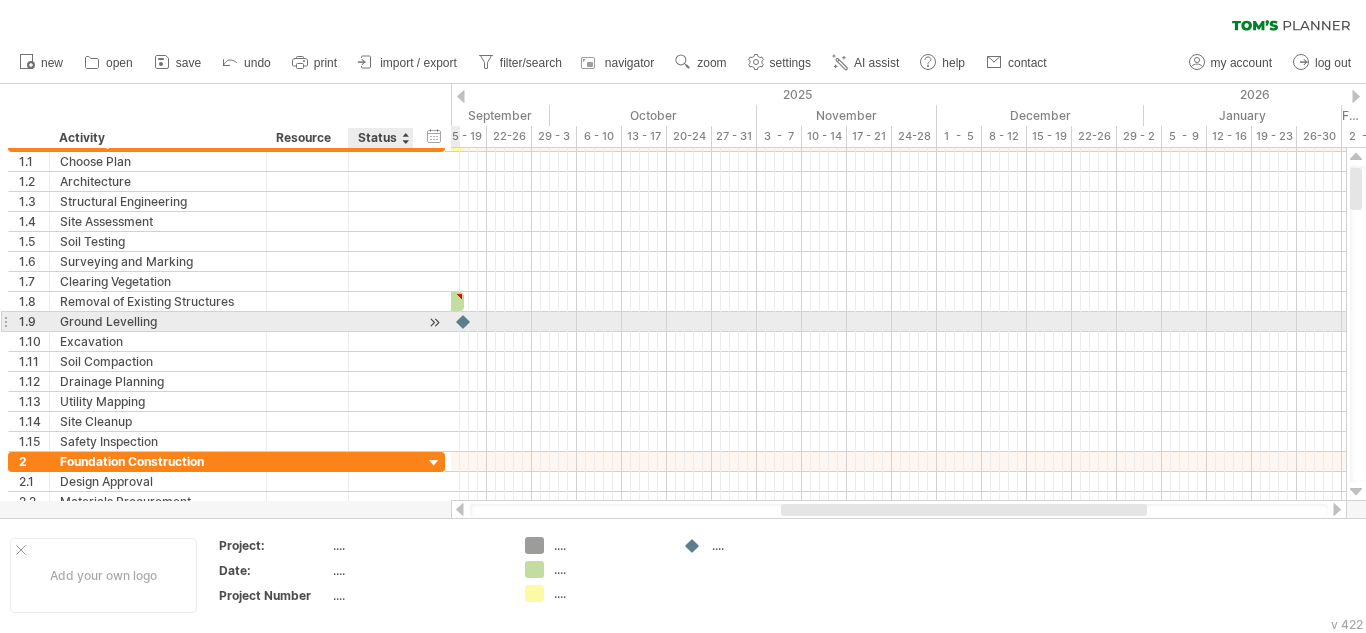 click at bounding box center (434, 322) 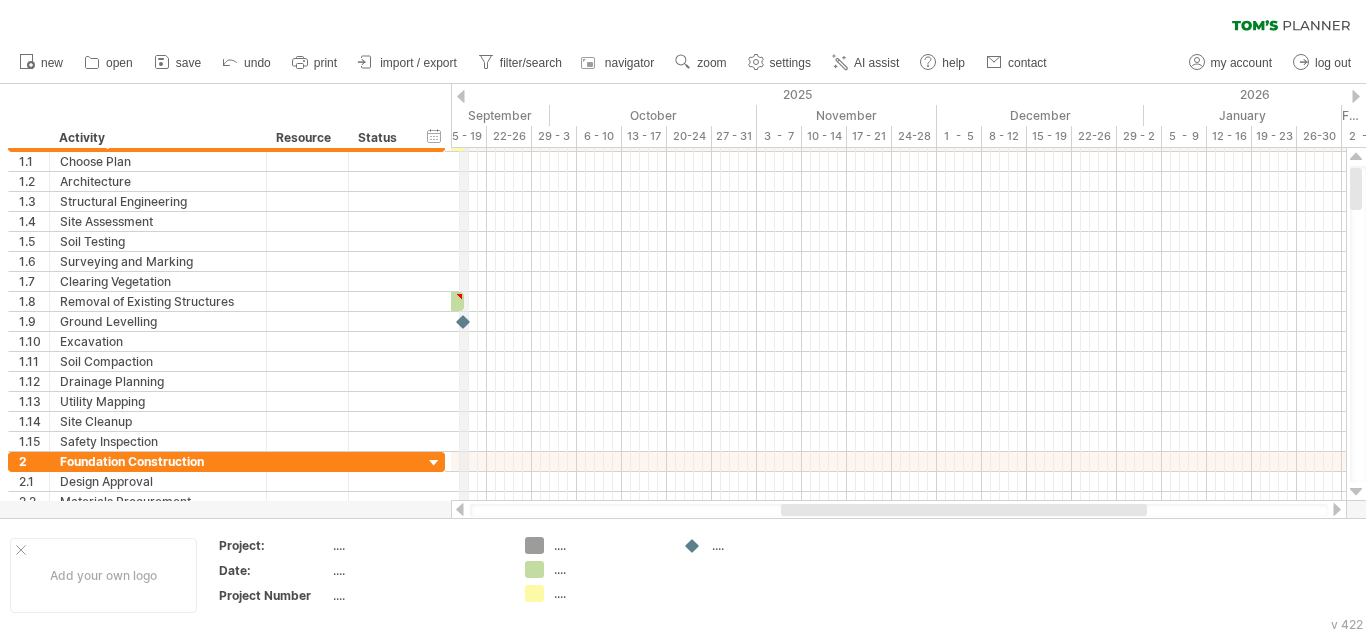 click on "2025" at bounding box center (-26, 94) 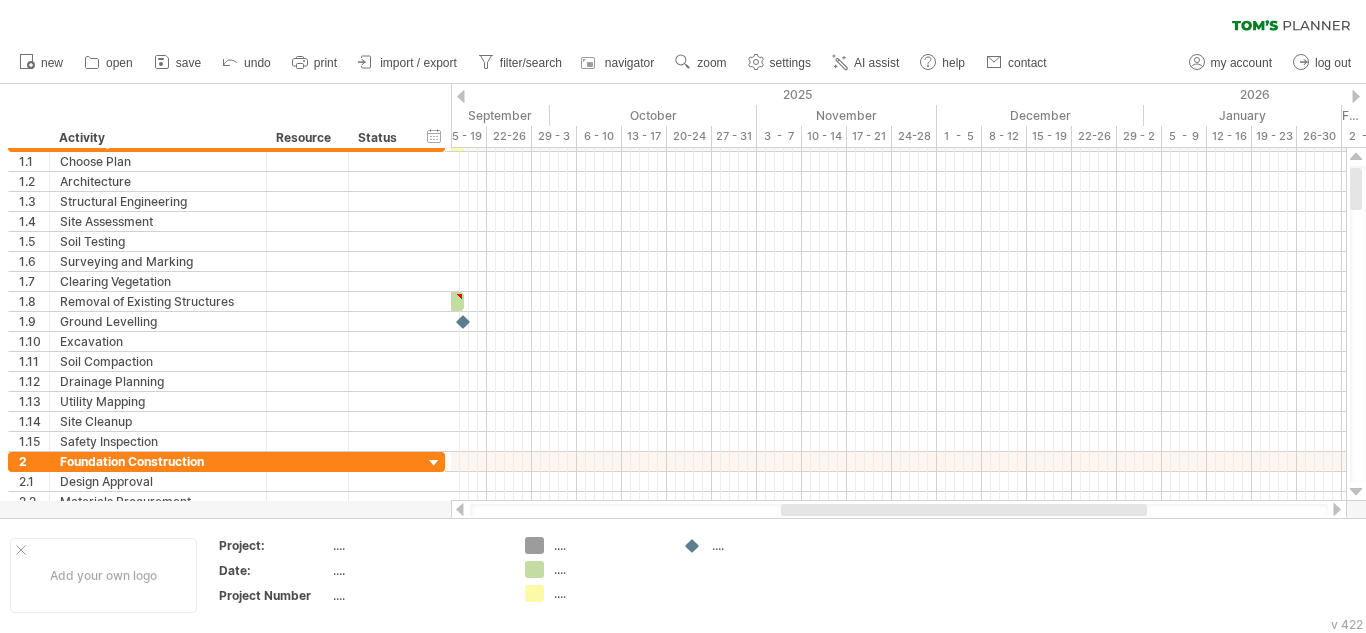 click at bounding box center (461, 96) 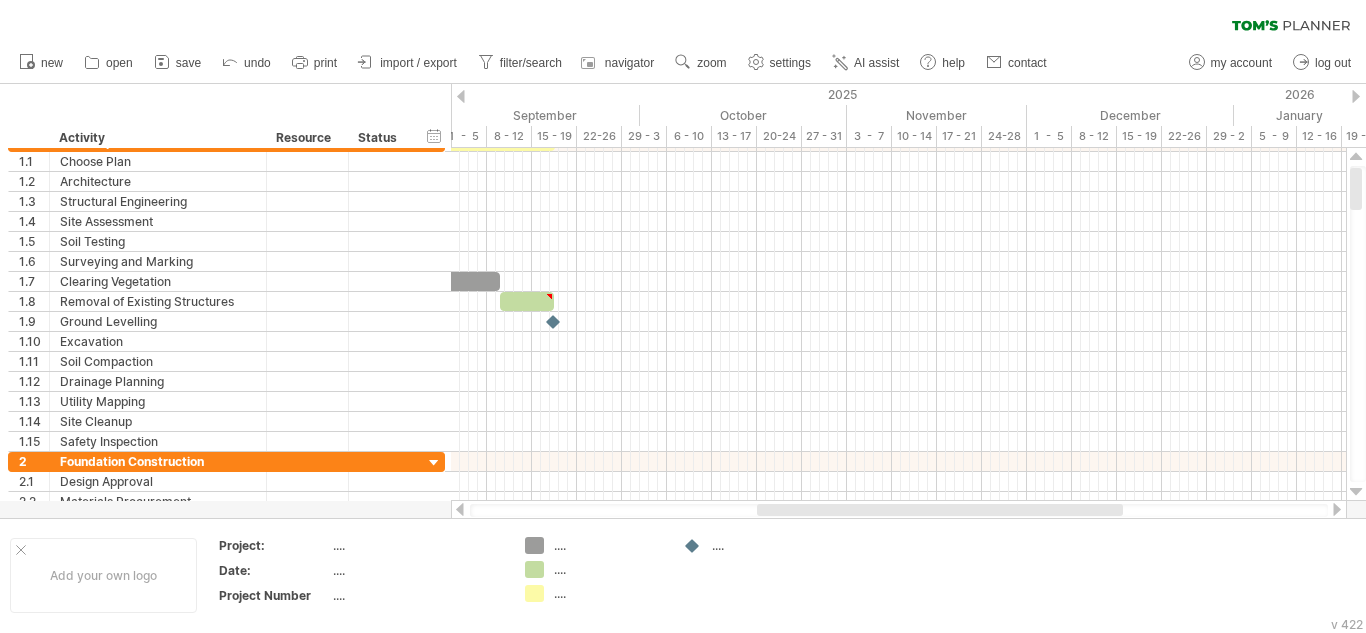 click at bounding box center [461, 96] 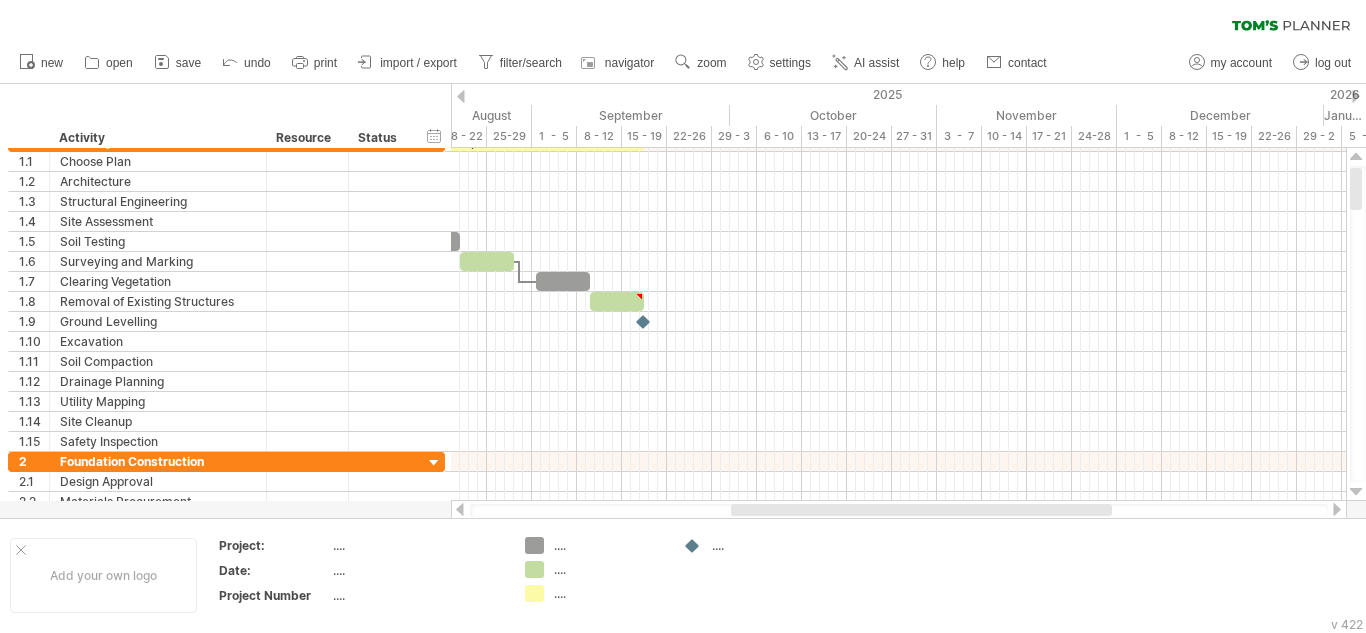 click at bounding box center (461, 96) 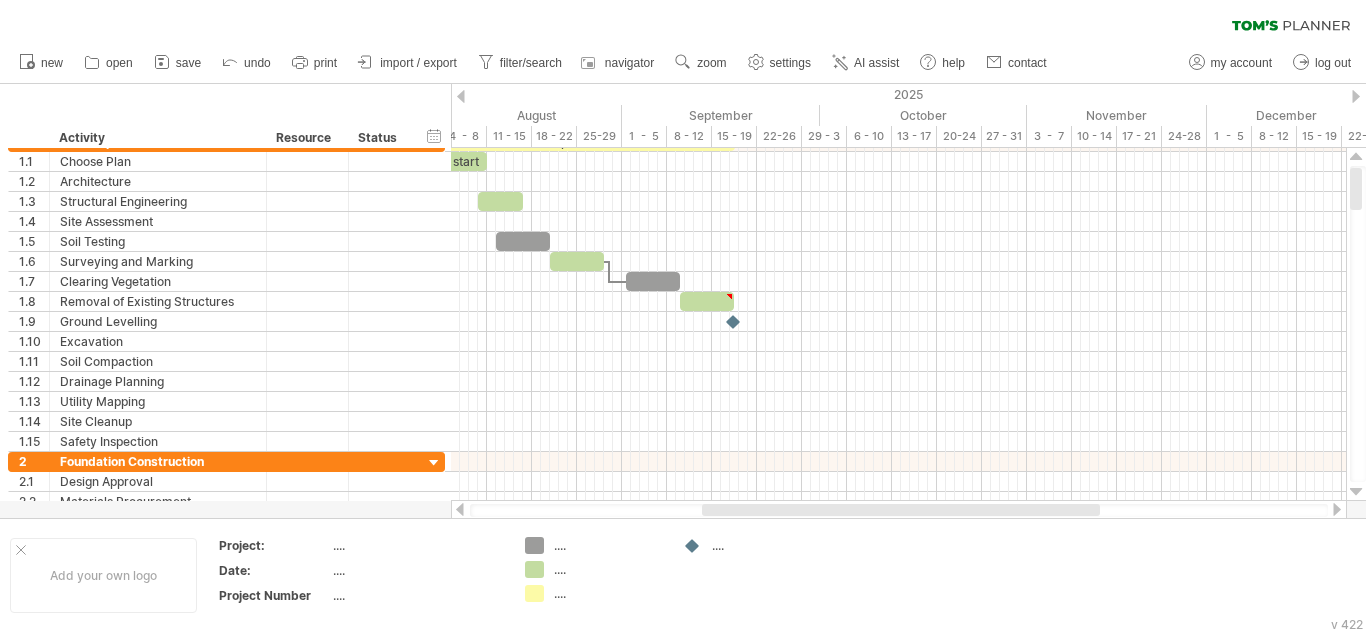 click at bounding box center (461, 96) 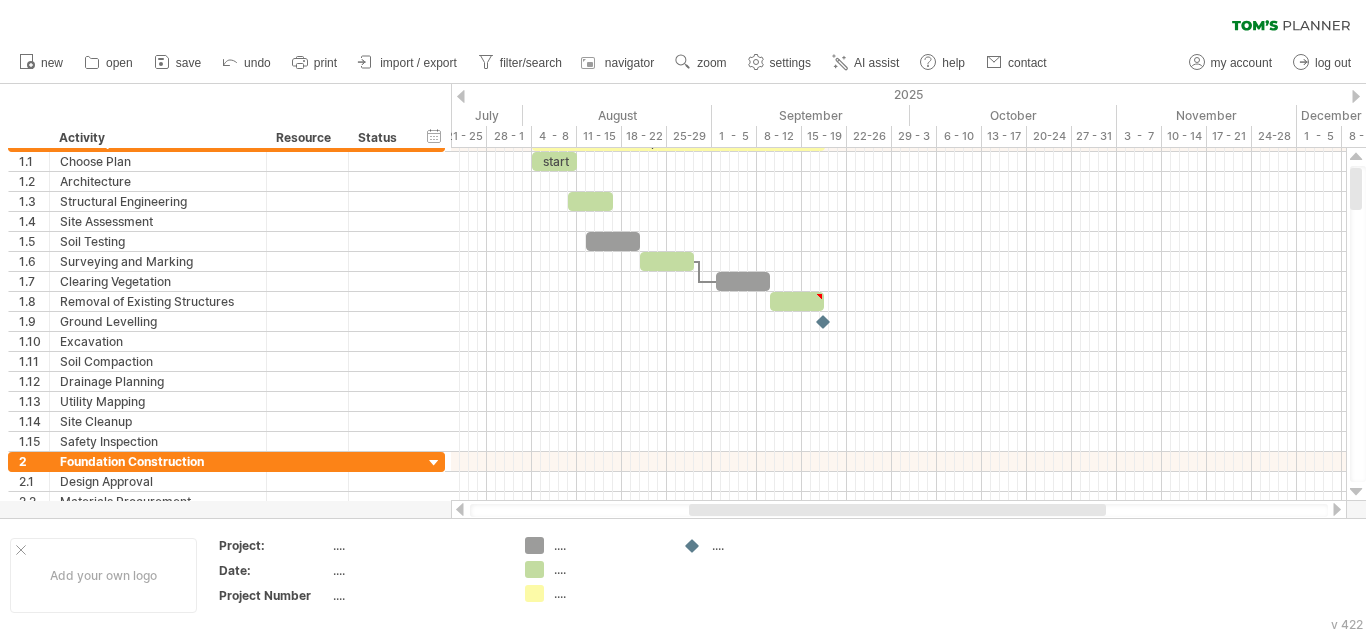 click at bounding box center (1356, 96) 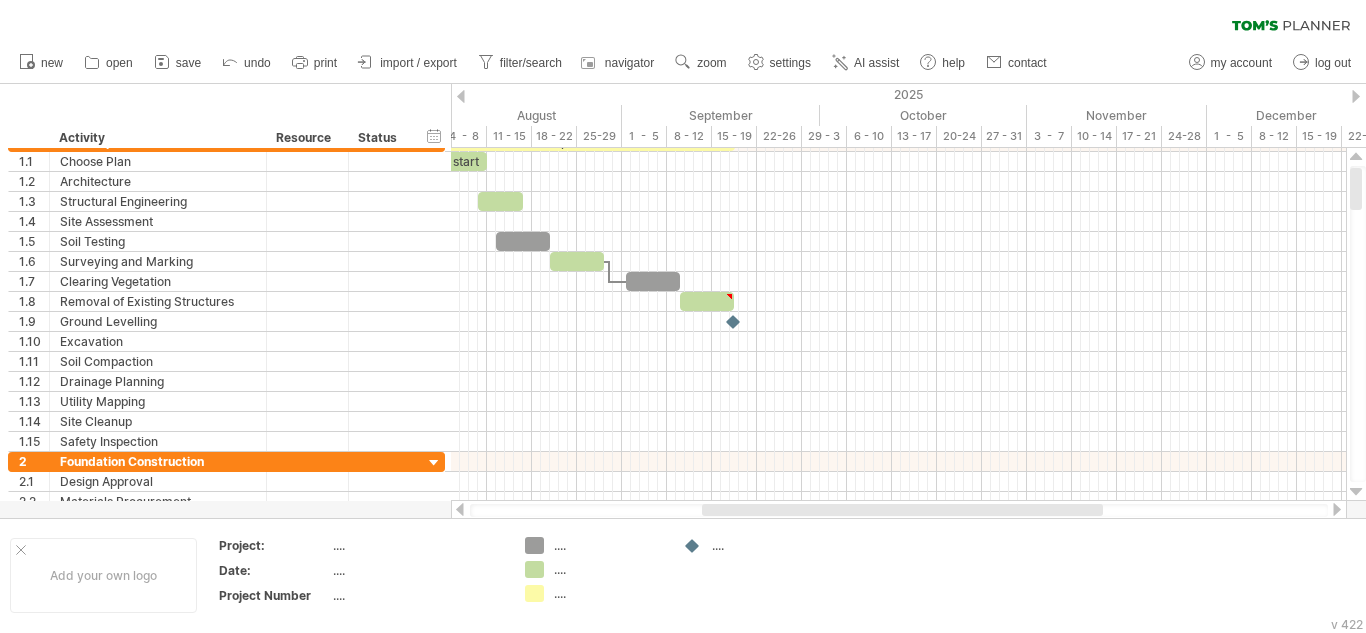 click at bounding box center (461, 96) 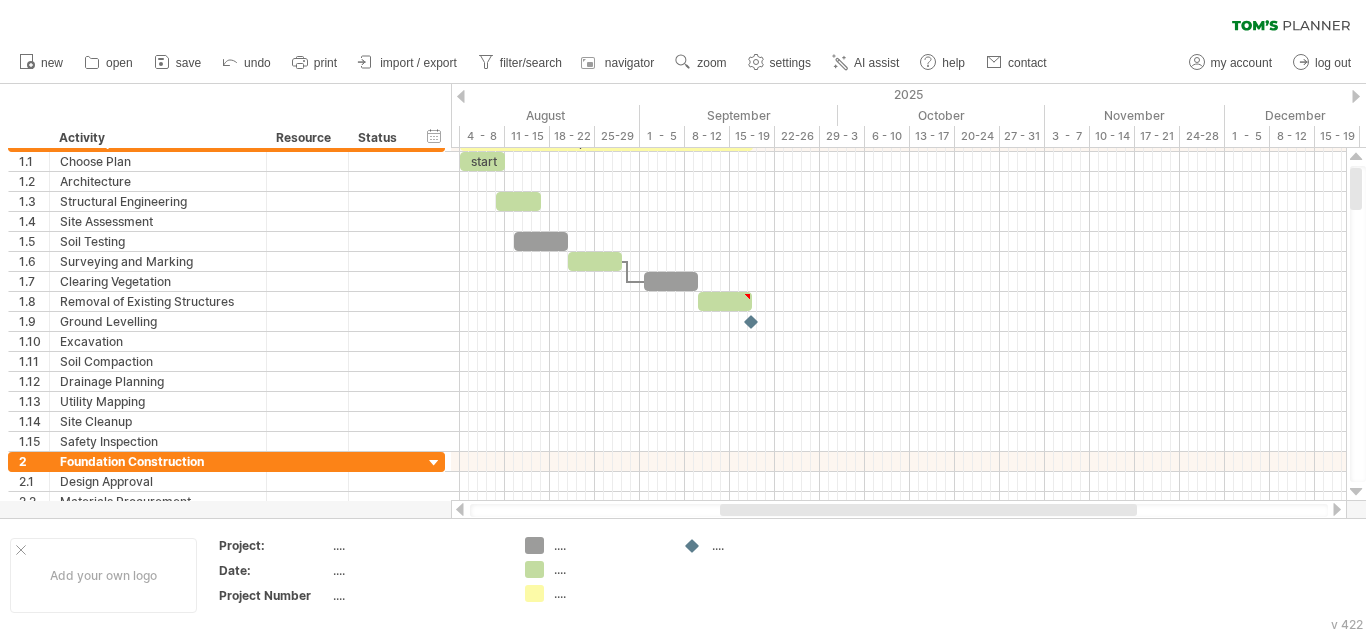drag, startPoint x: 834, startPoint y: 513, endPoint x: 865, endPoint y: 512, distance: 31.016125 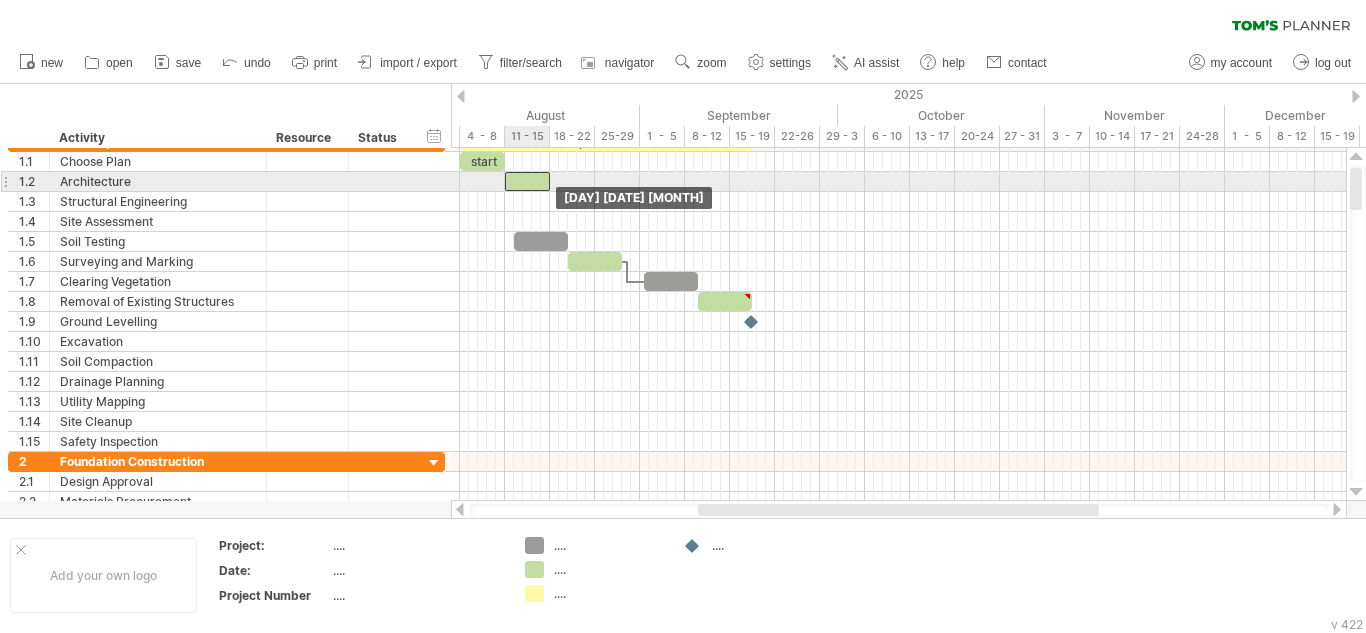 drag, startPoint x: 510, startPoint y: 202, endPoint x: 520, endPoint y: 182, distance: 22.36068 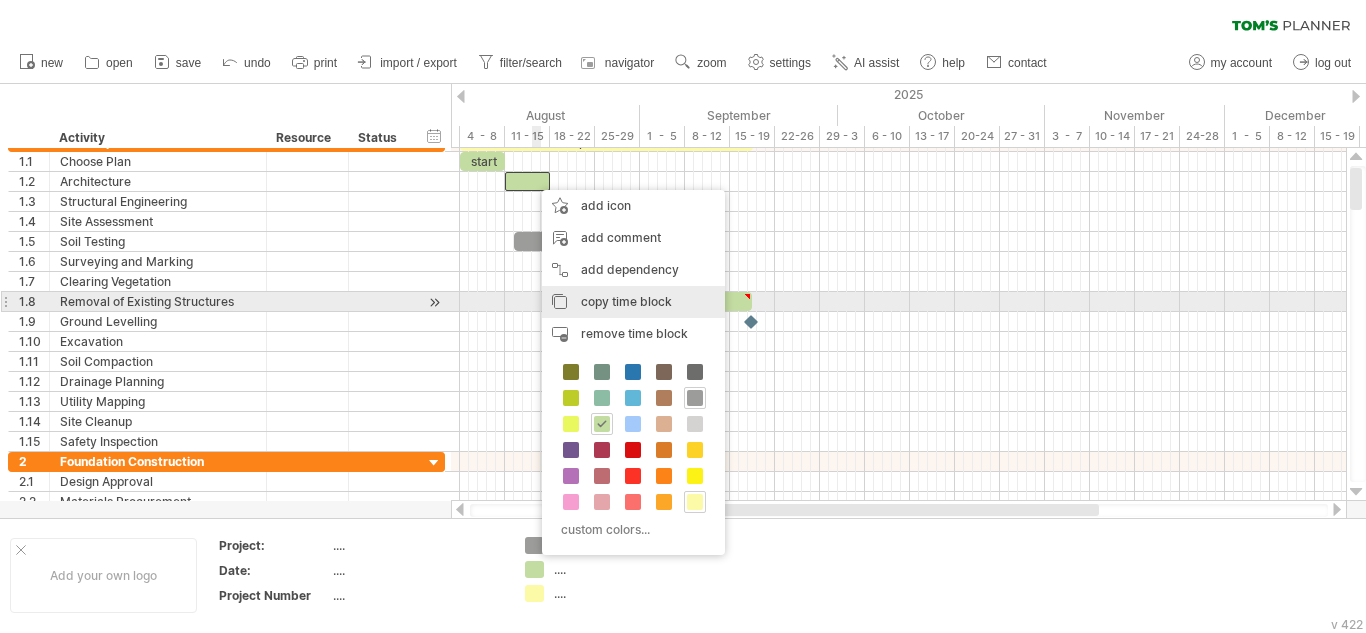 click on "copy time block copy time blocks/icons" at bounding box center [633, 302] 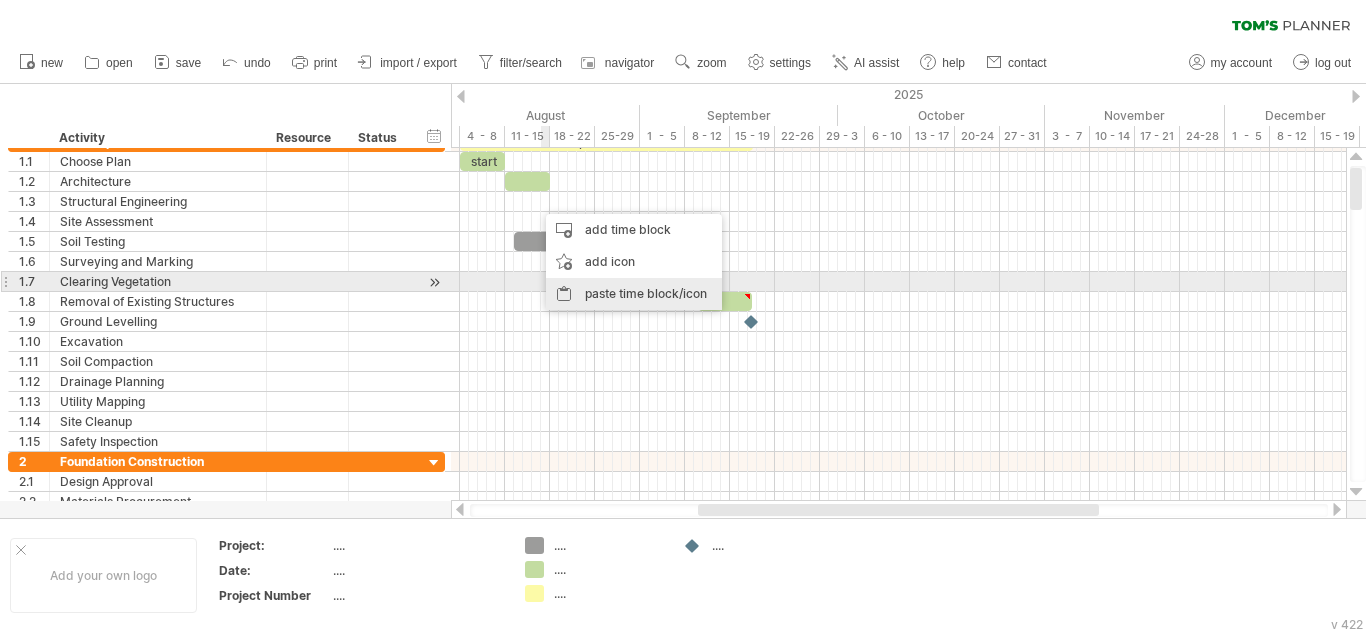 click on "paste time block/icon" at bounding box center [634, 294] 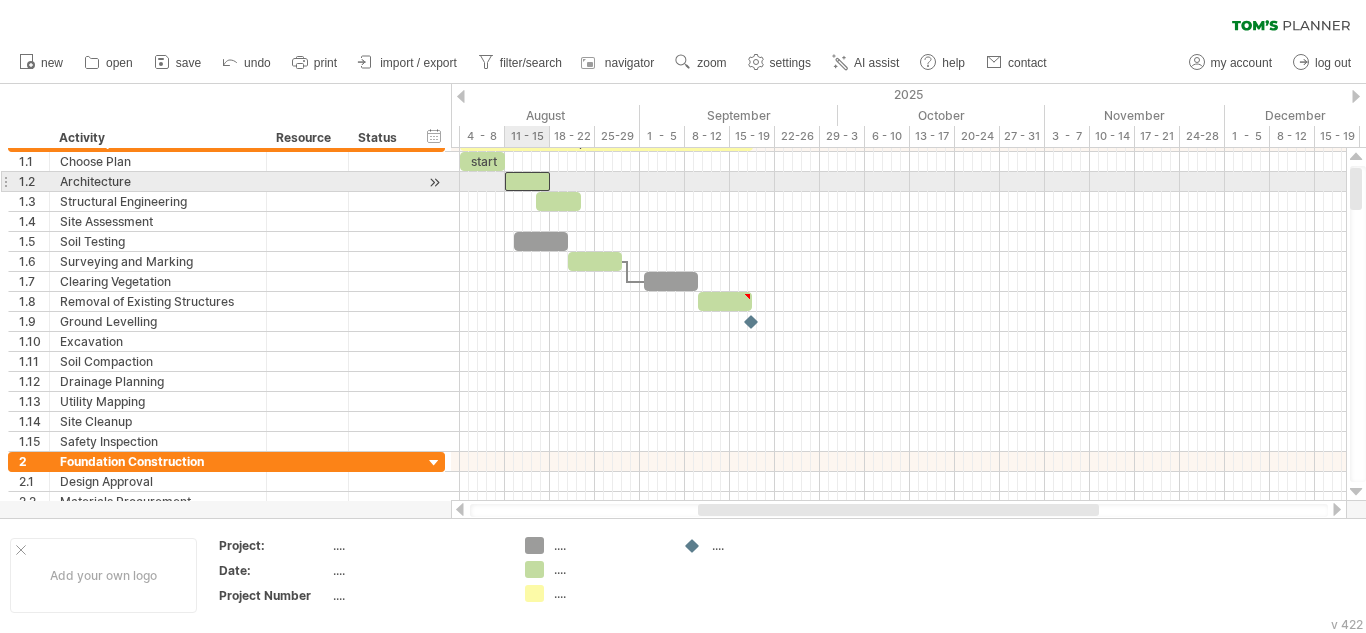 click at bounding box center [527, 181] 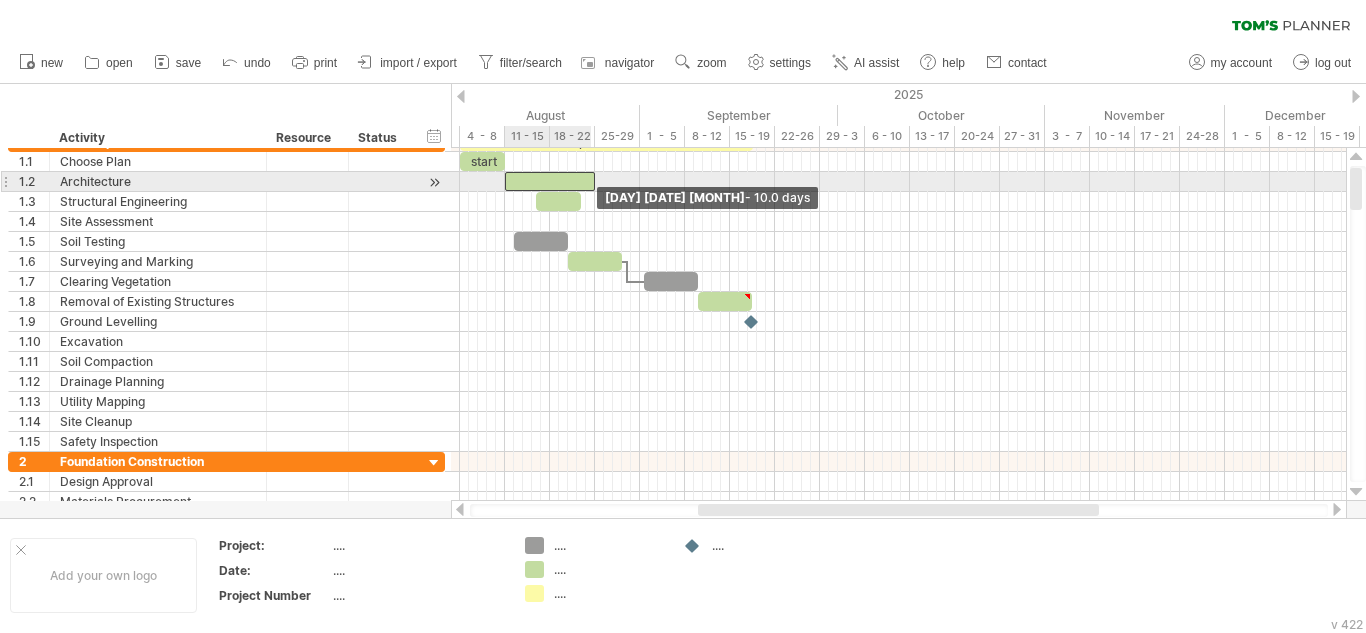 drag, startPoint x: 548, startPoint y: 182, endPoint x: 591, endPoint y: 180, distance: 43.046486 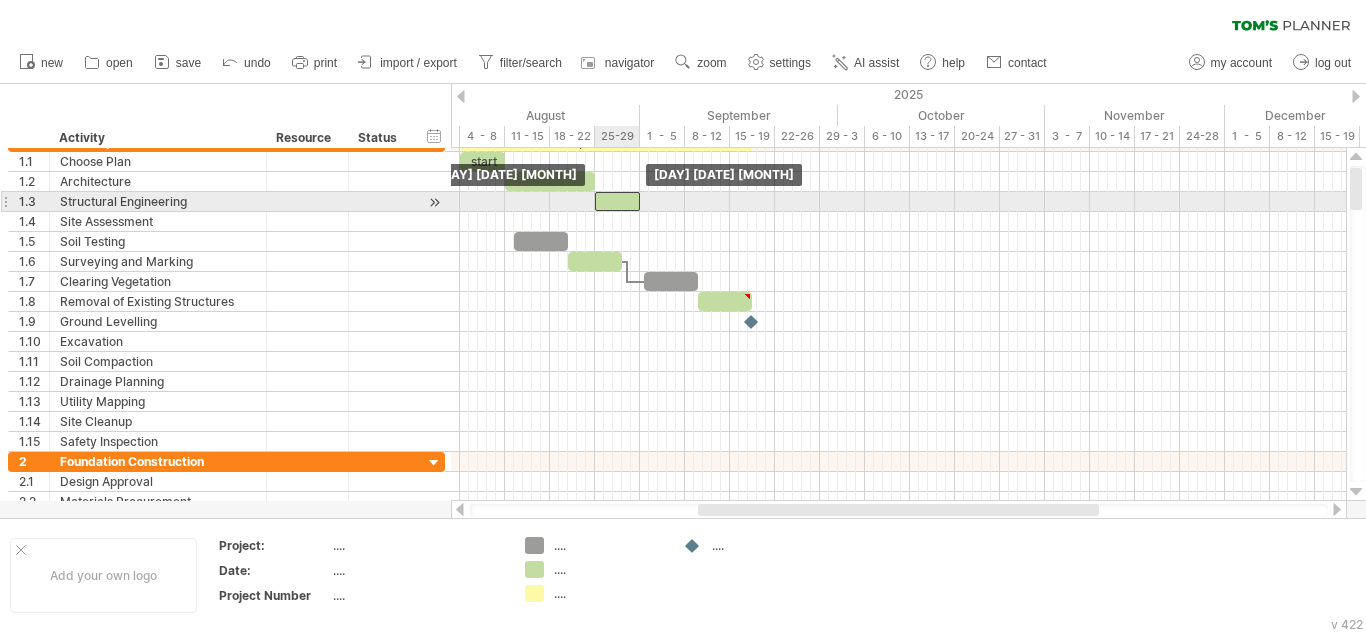 drag, startPoint x: 572, startPoint y: 203, endPoint x: 632, endPoint y: 200, distance: 60.074955 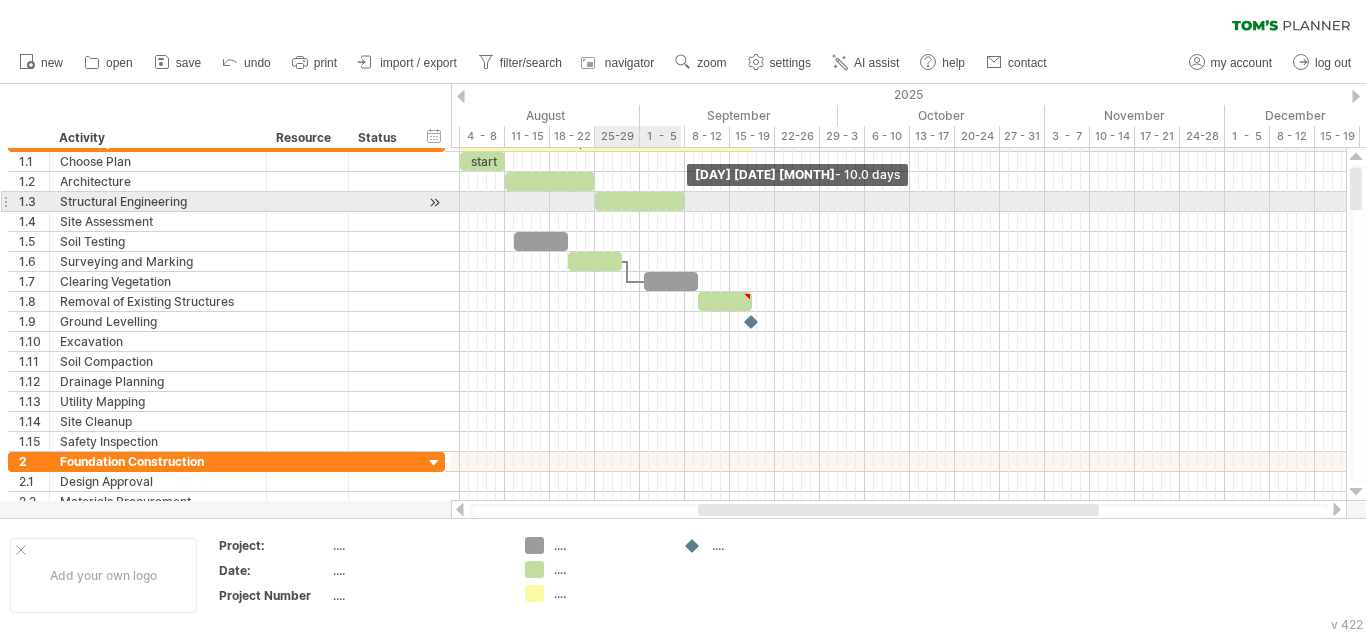 drag, startPoint x: 639, startPoint y: 199, endPoint x: 682, endPoint y: 198, distance: 43.011627 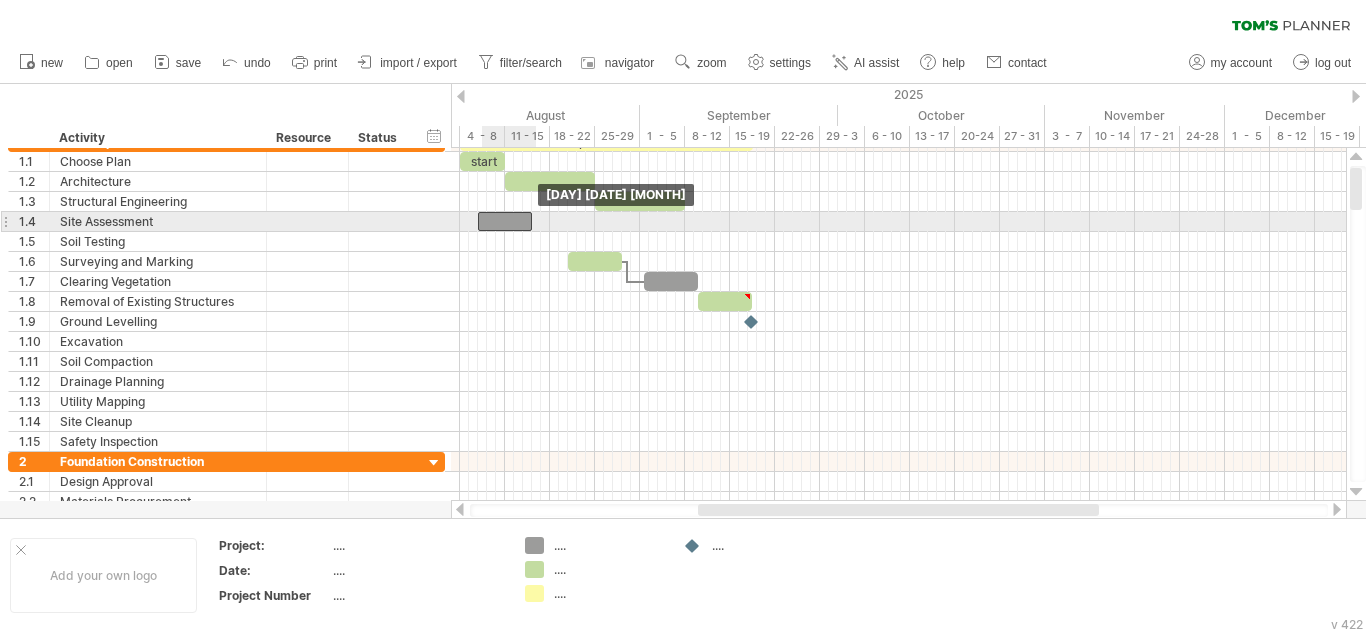 drag, startPoint x: 544, startPoint y: 240, endPoint x: 510, endPoint y: 222, distance: 38.470768 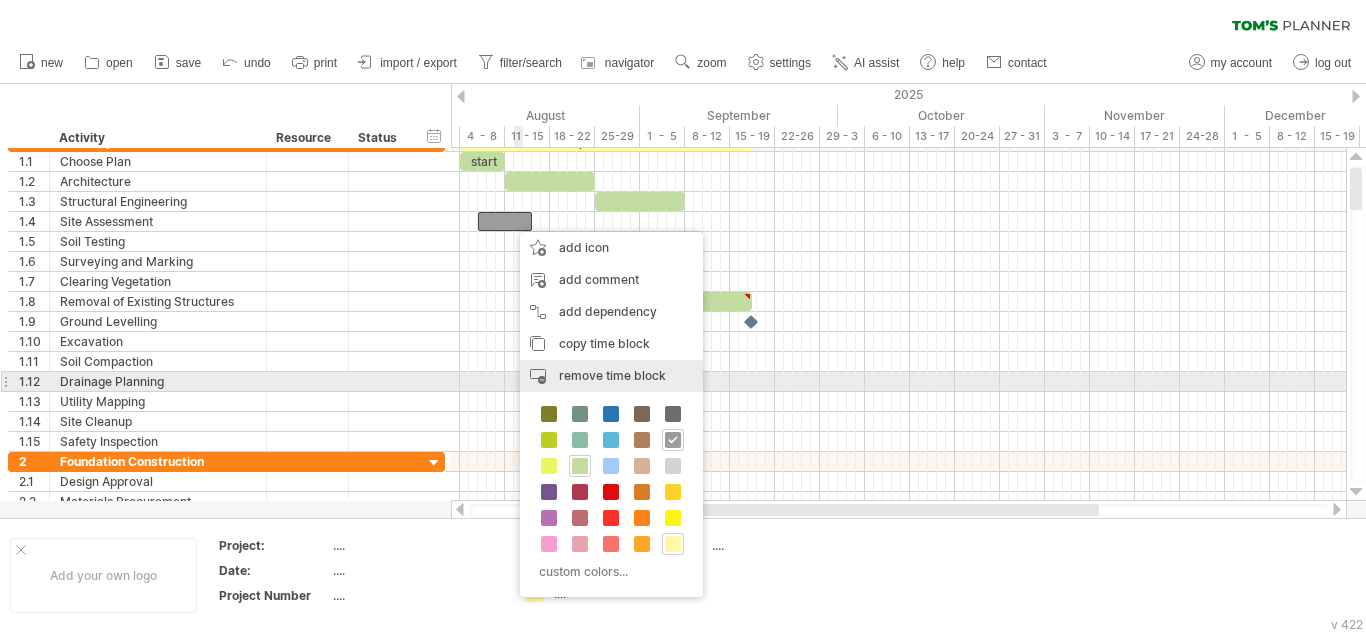 click on "remove time block" at bounding box center [612, 375] 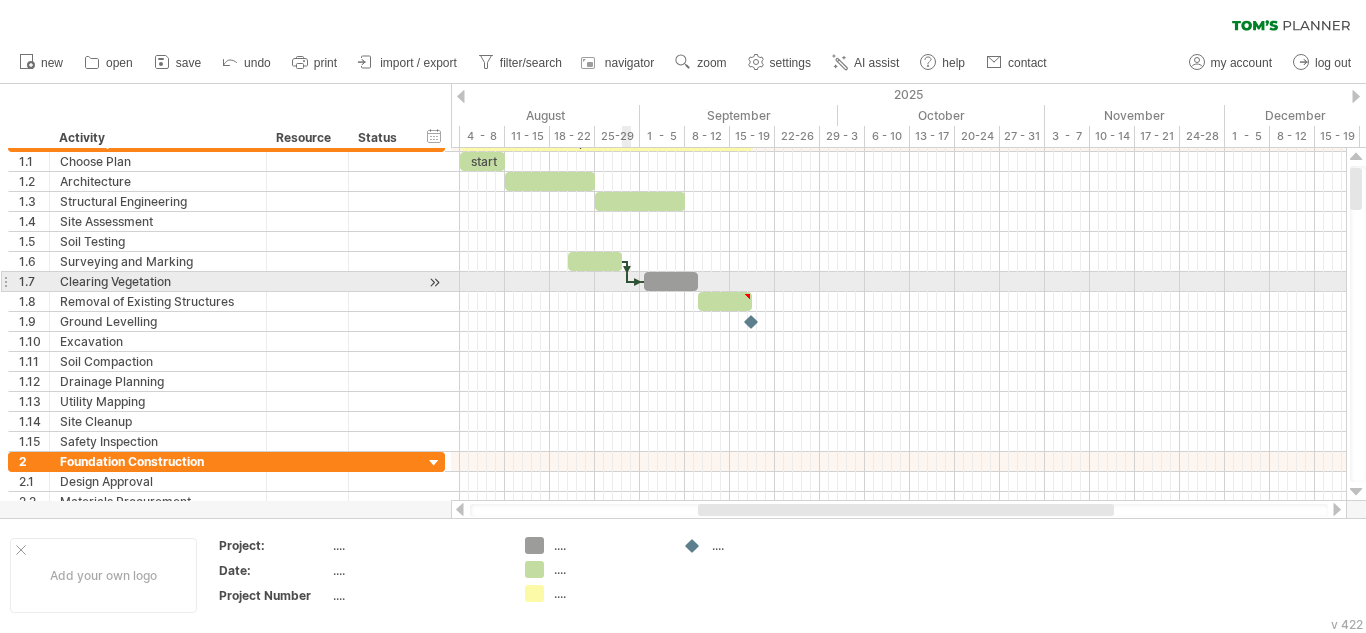 click at bounding box center [627, 272] 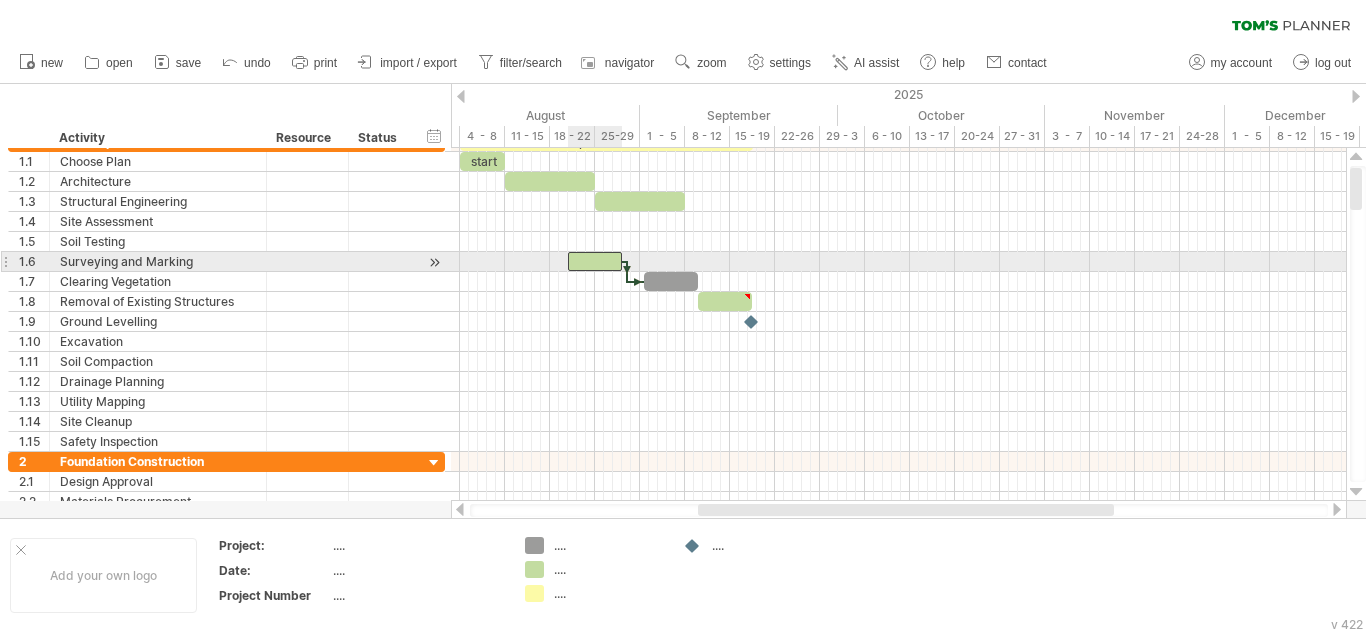 click at bounding box center (595, 261) 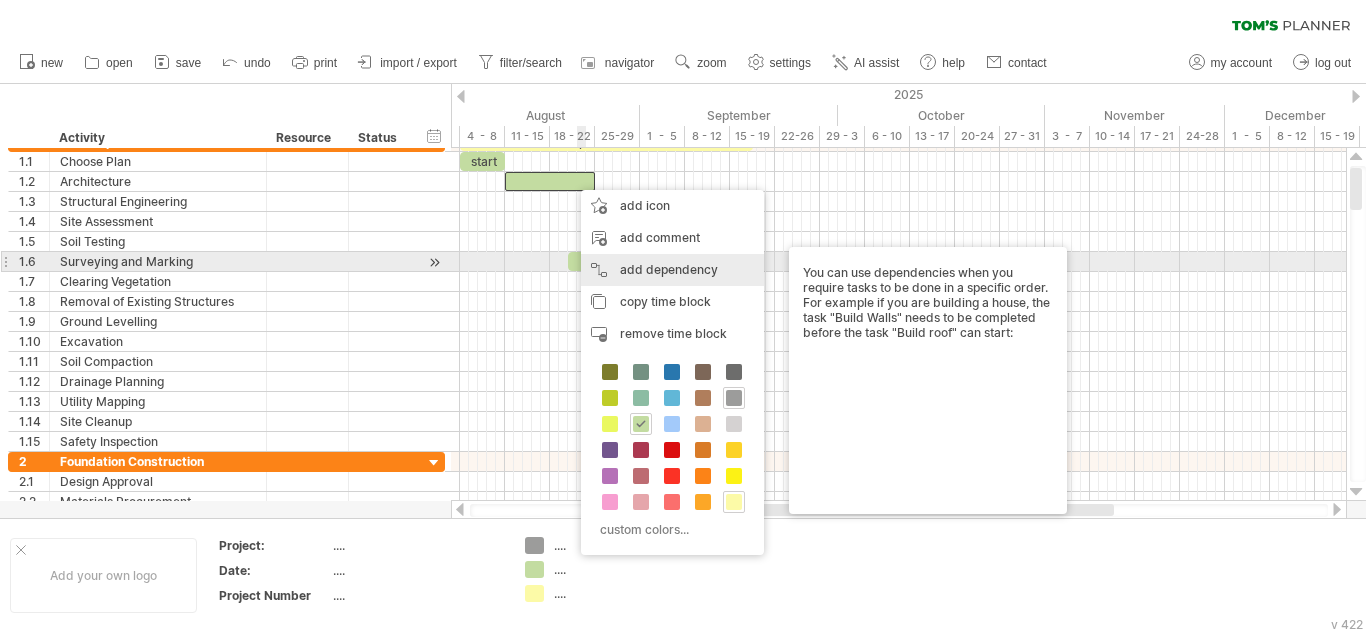 click on "add dependency You can use dependencies when you require tasks to be done in a specific order. For example if you are building a house, the task "Build Walls" needs to be completed before the task "Build roof" can start:" at bounding box center (672, 270) 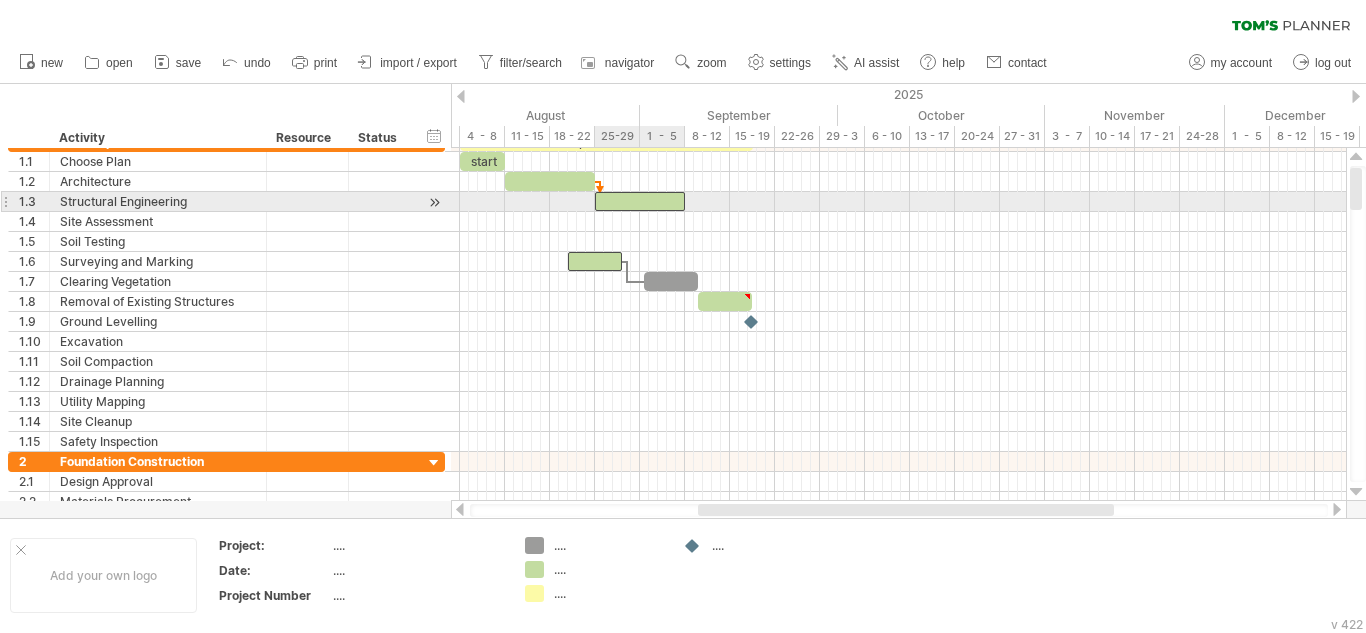 click at bounding box center (640, 201) 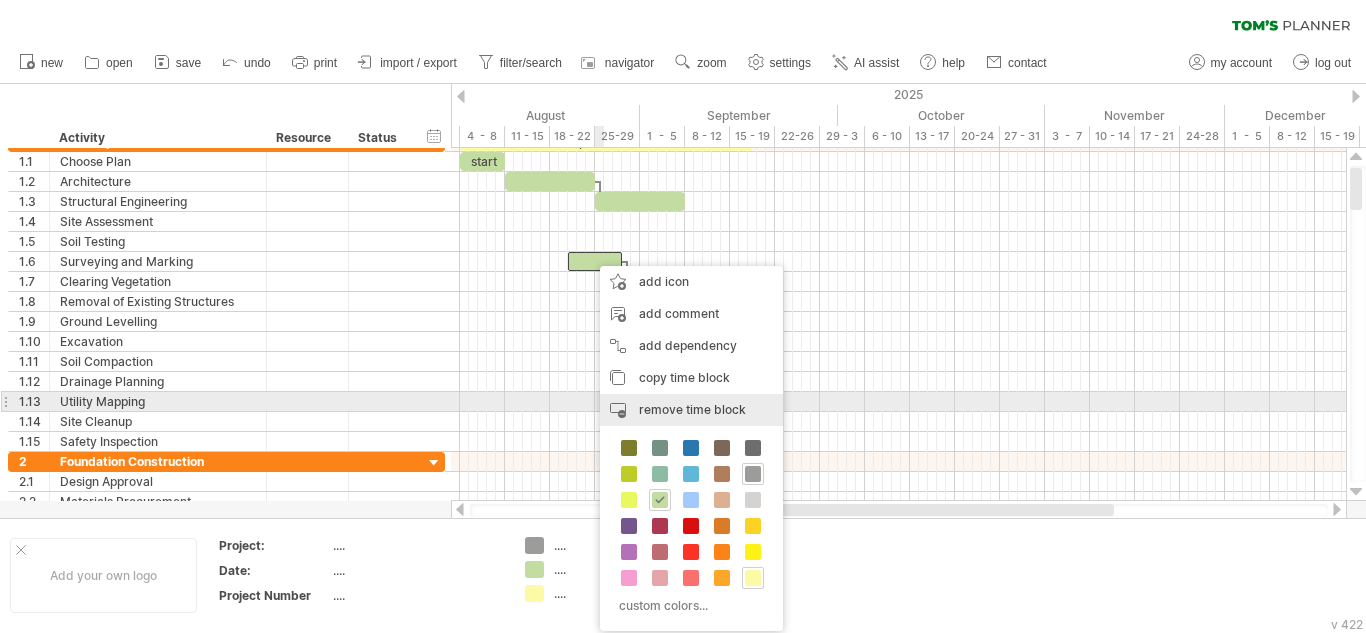click on "remove time block" at bounding box center (692, 409) 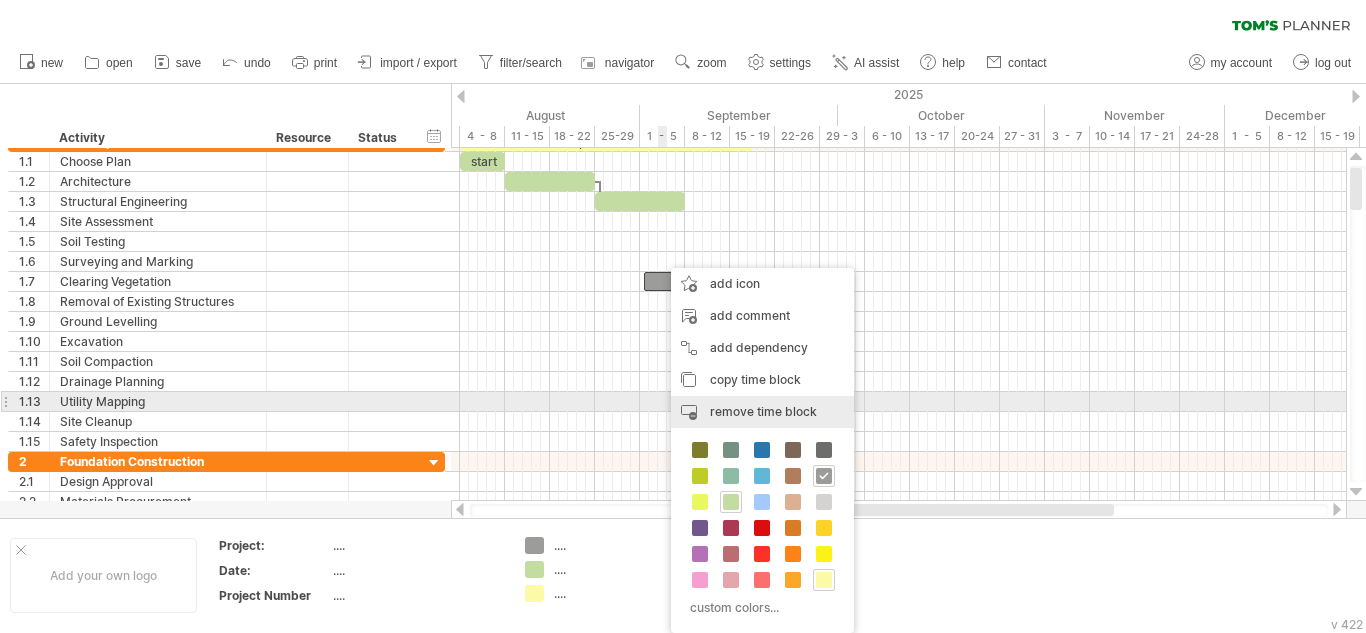 click on "remove time block" at bounding box center [763, 411] 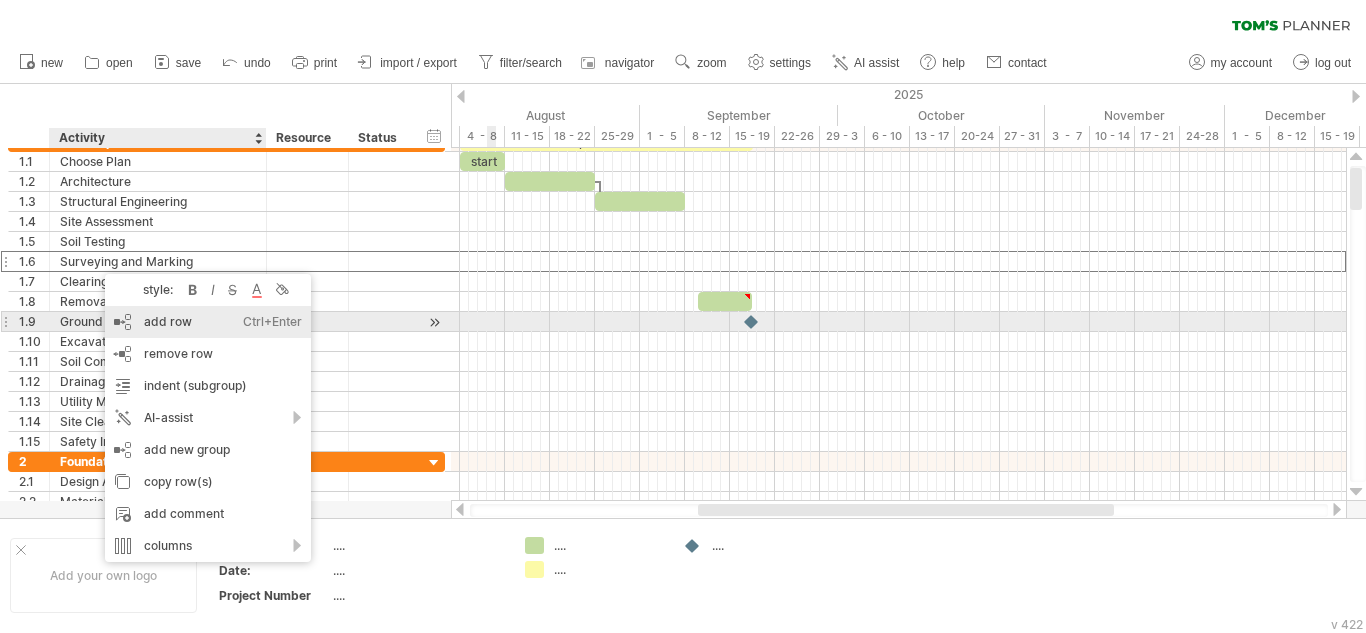 click on "add row Ctrl+Enter Cmd+Enter" at bounding box center [208, 322] 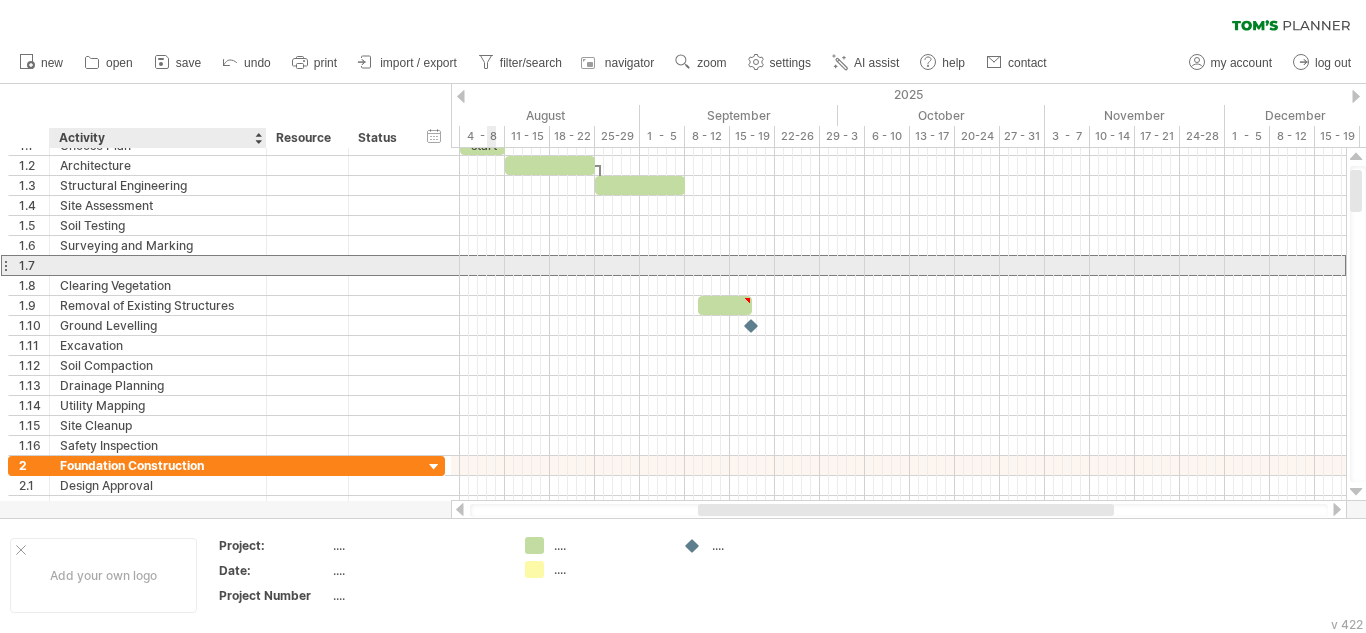 click at bounding box center [158, 265] 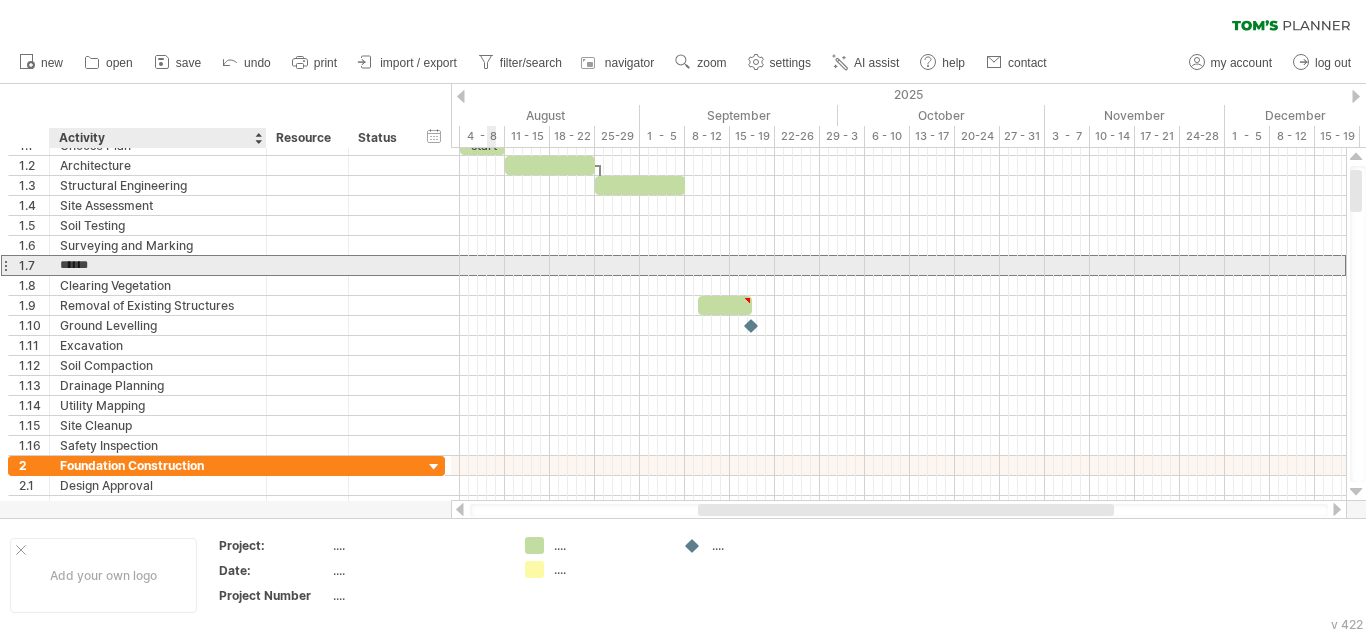 type on "*******" 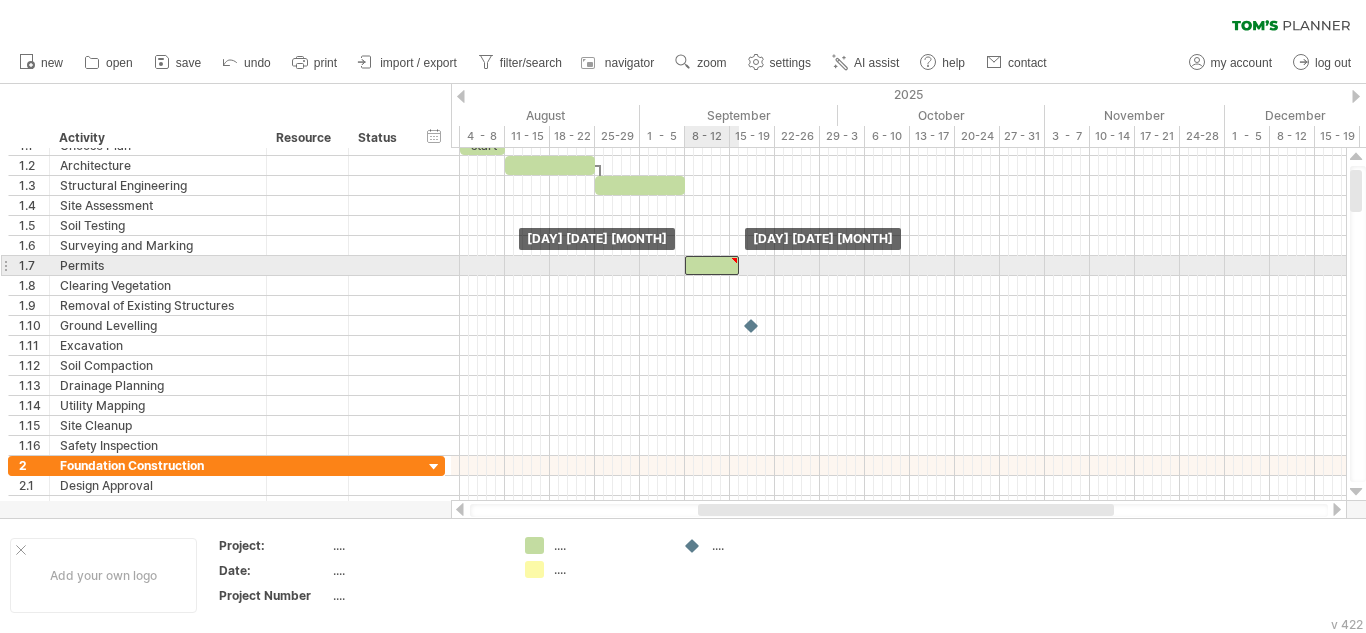 drag, startPoint x: 714, startPoint y: 308, endPoint x: 700, endPoint y: 269, distance: 41.4367 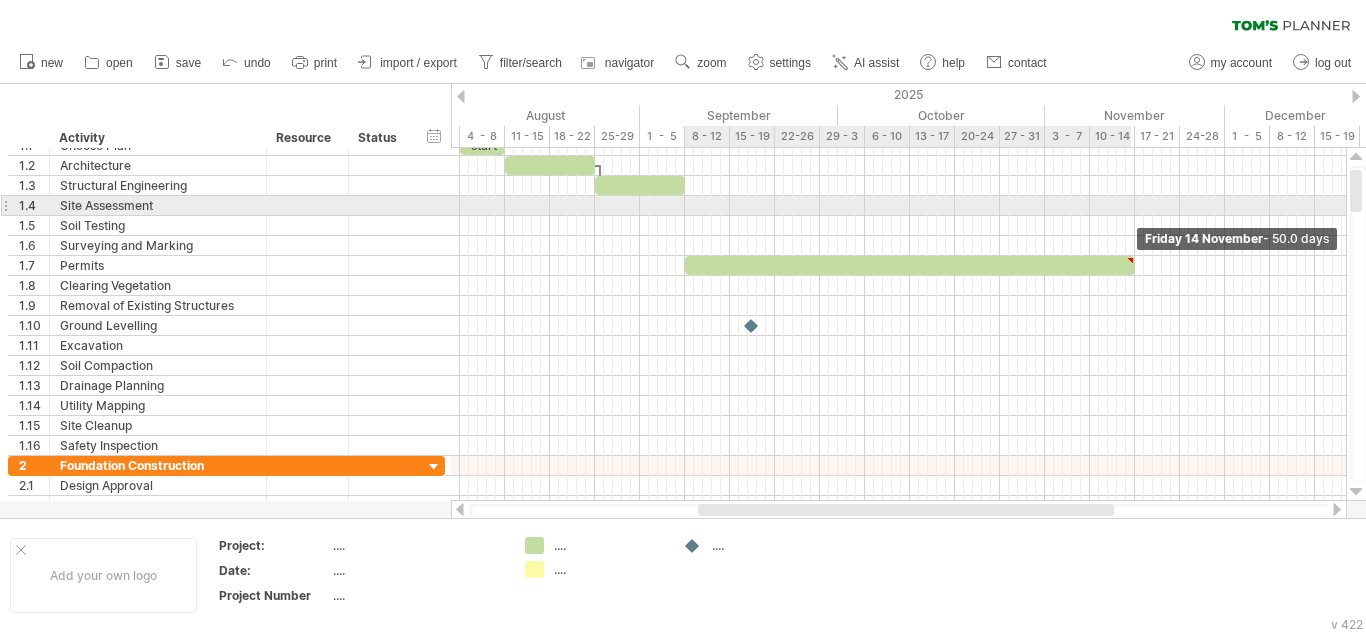 drag, startPoint x: 740, startPoint y: 267, endPoint x: 1134, endPoint y: 213, distance: 397.6833 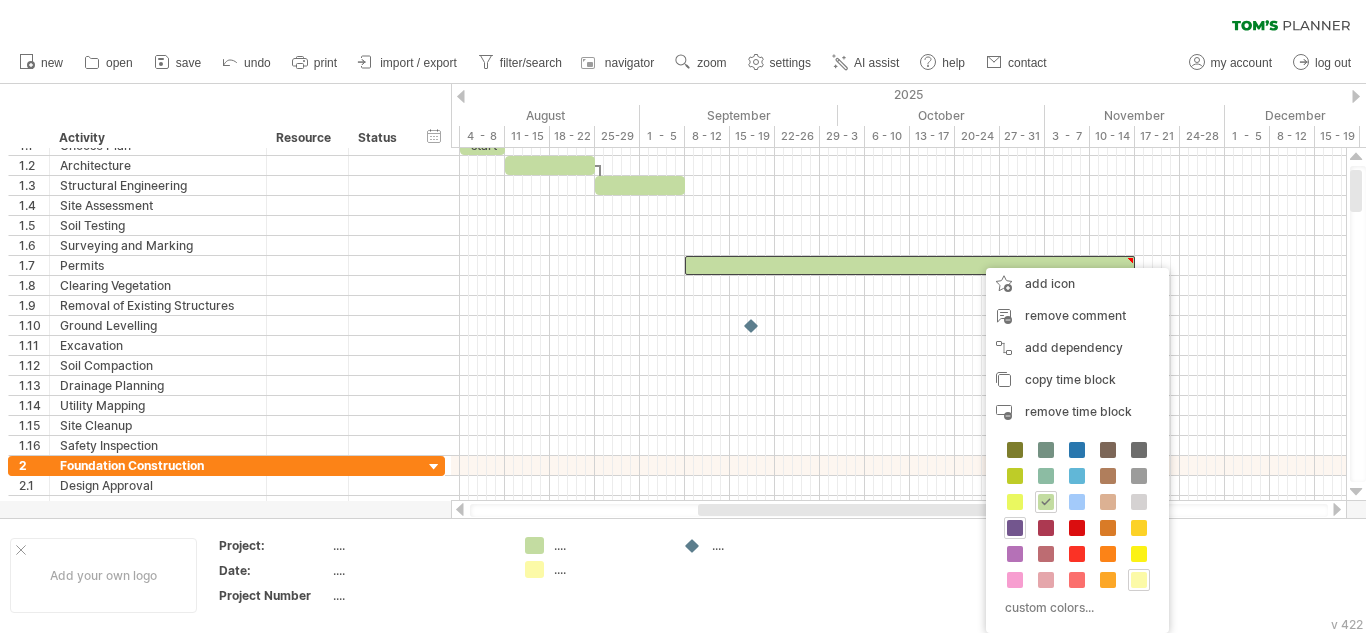 click at bounding box center (1015, 528) 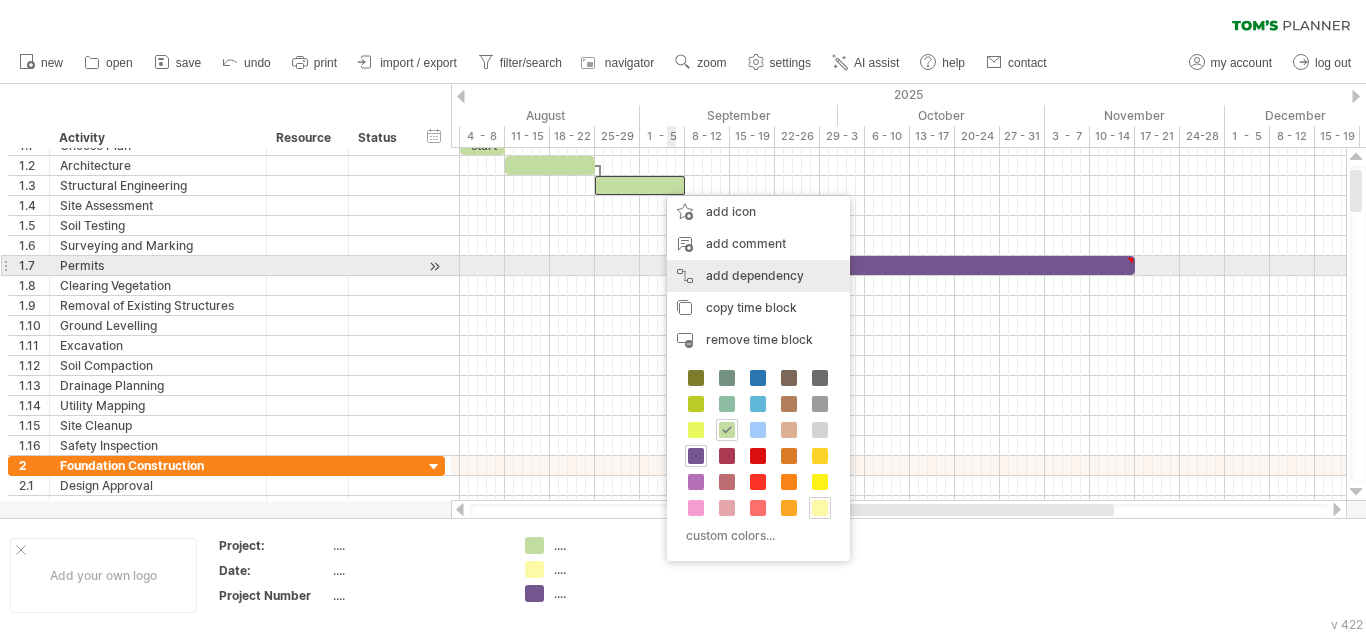 click on "add dependency You can use dependencies when you require tasks to be done in a specific order. For example if you are building a house, the task "Build Walls" needs to be completed before the task "Build roof" can start:" at bounding box center (758, 276) 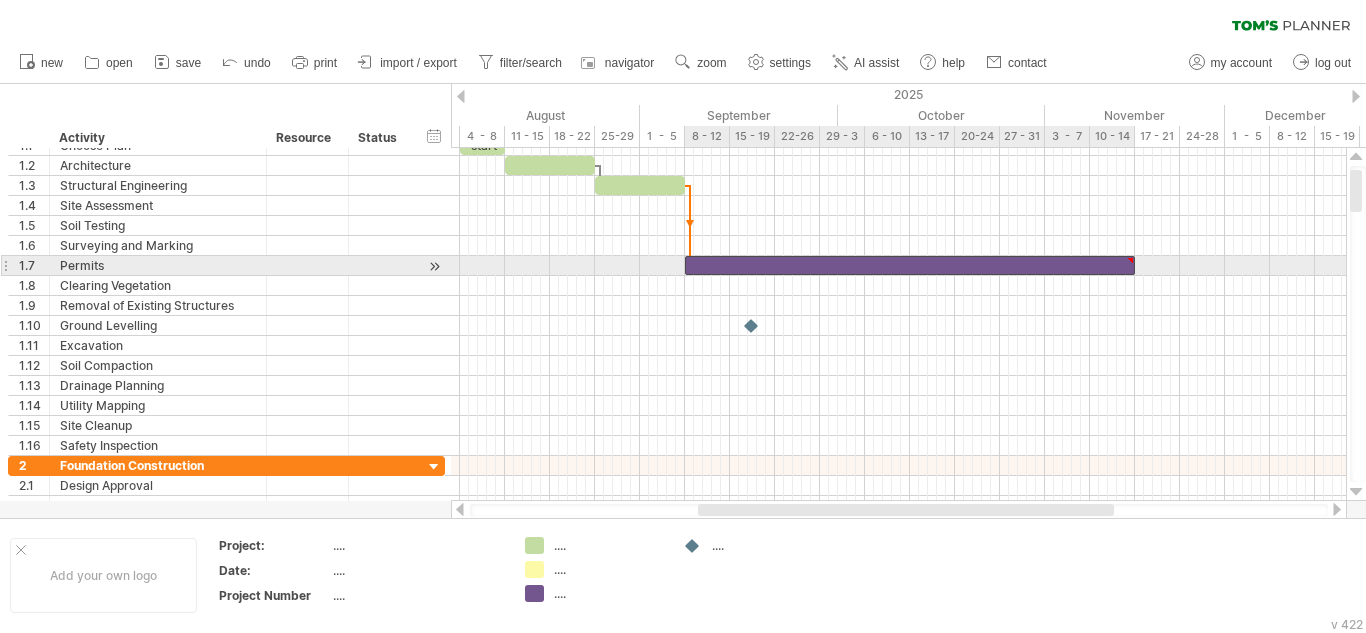 click at bounding box center [910, 265] 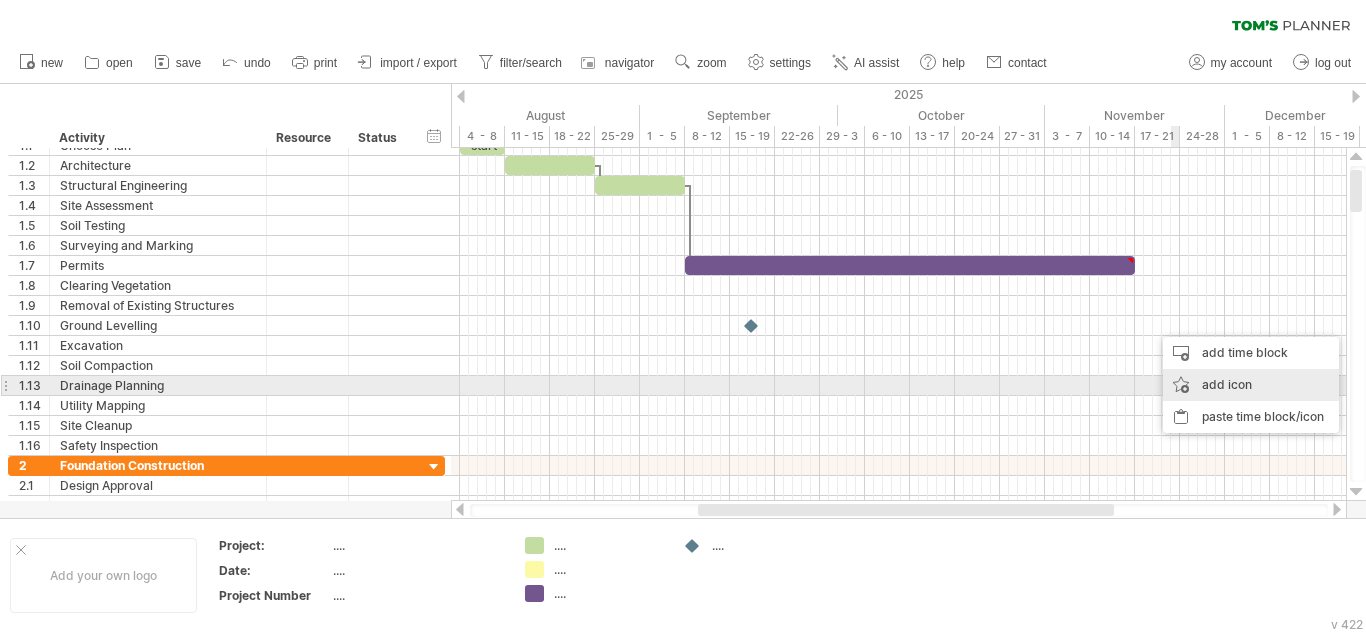click on "add icon" at bounding box center (1251, 385) 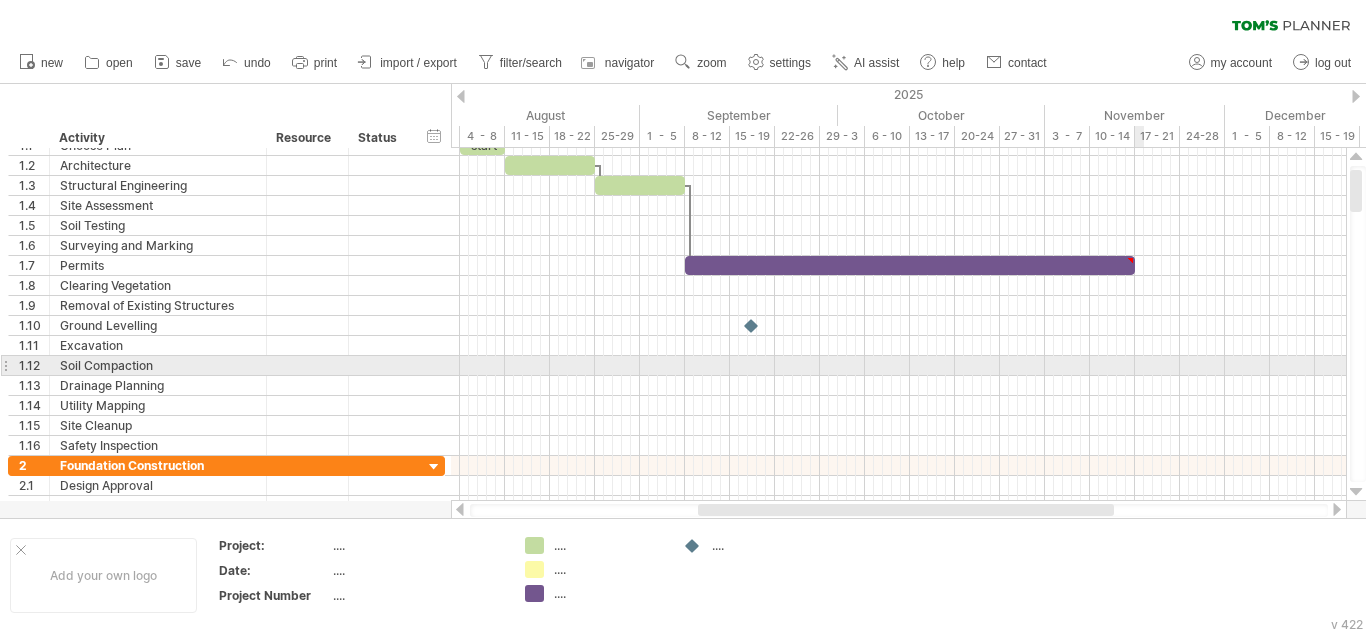 click at bounding box center [898, 366] 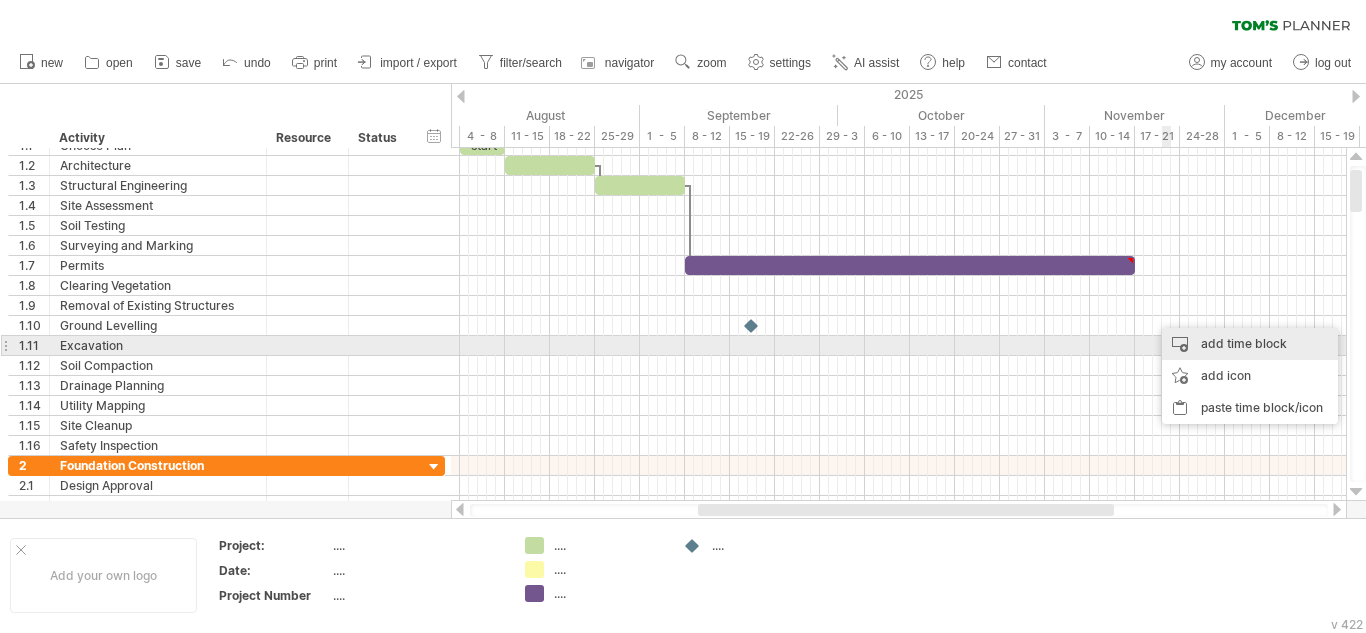 click on "add time block" at bounding box center [1250, 344] 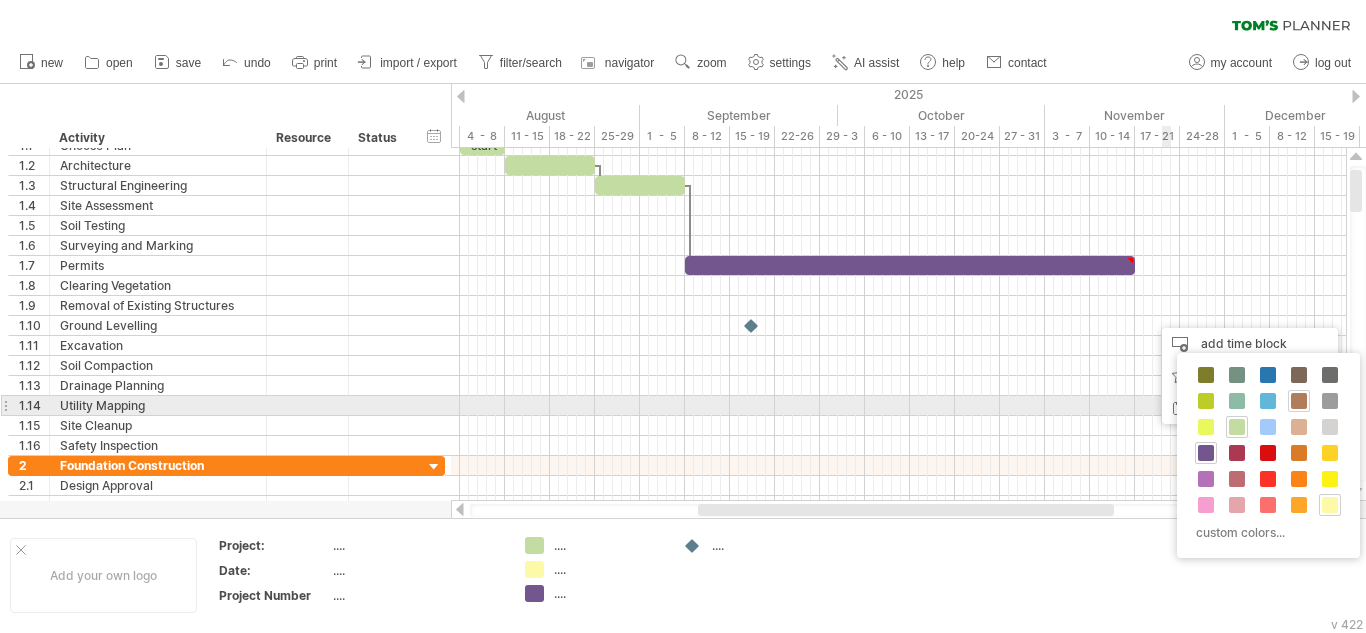 click at bounding box center (1299, 401) 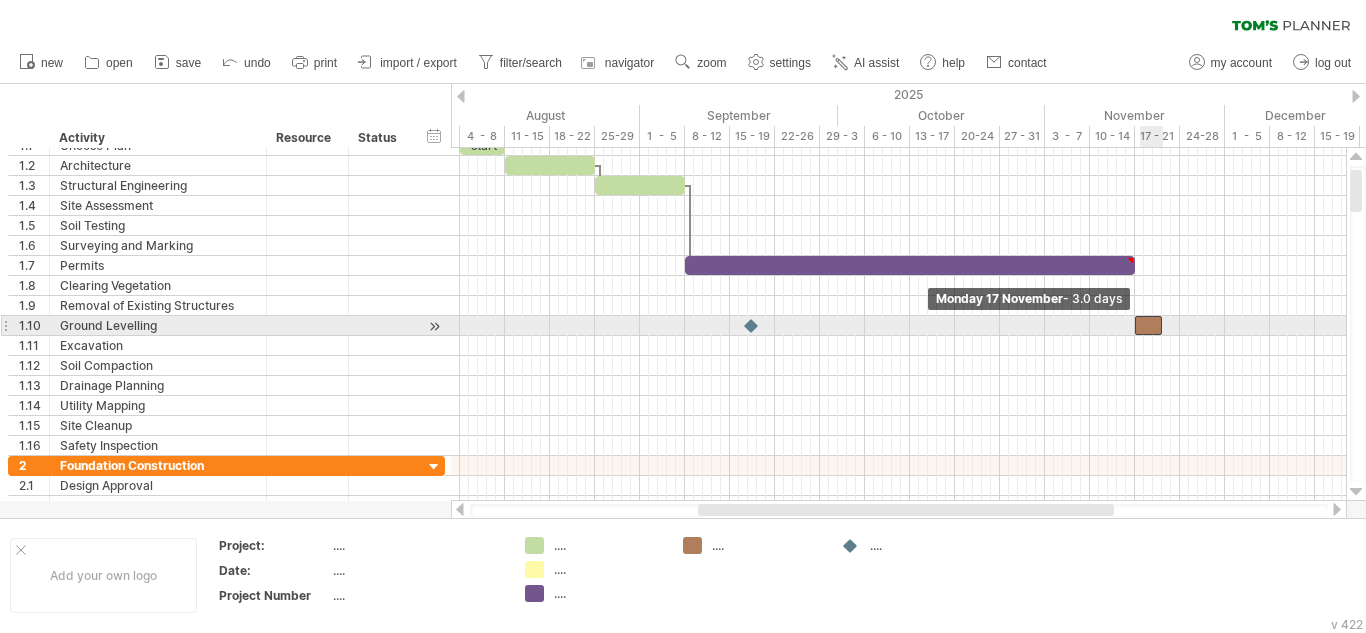 drag, startPoint x: 1154, startPoint y: 325, endPoint x: 1138, endPoint y: 326, distance: 16.03122 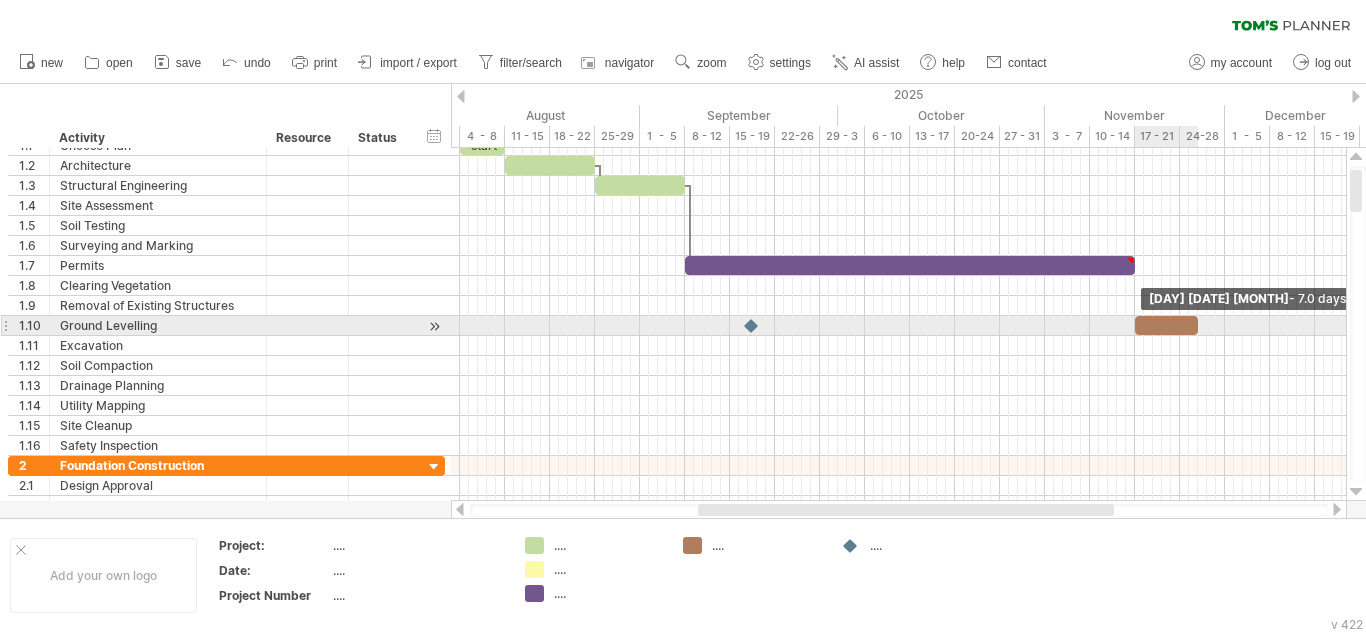 drag, startPoint x: 1162, startPoint y: 325, endPoint x: 1200, endPoint y: 325, distance: 38 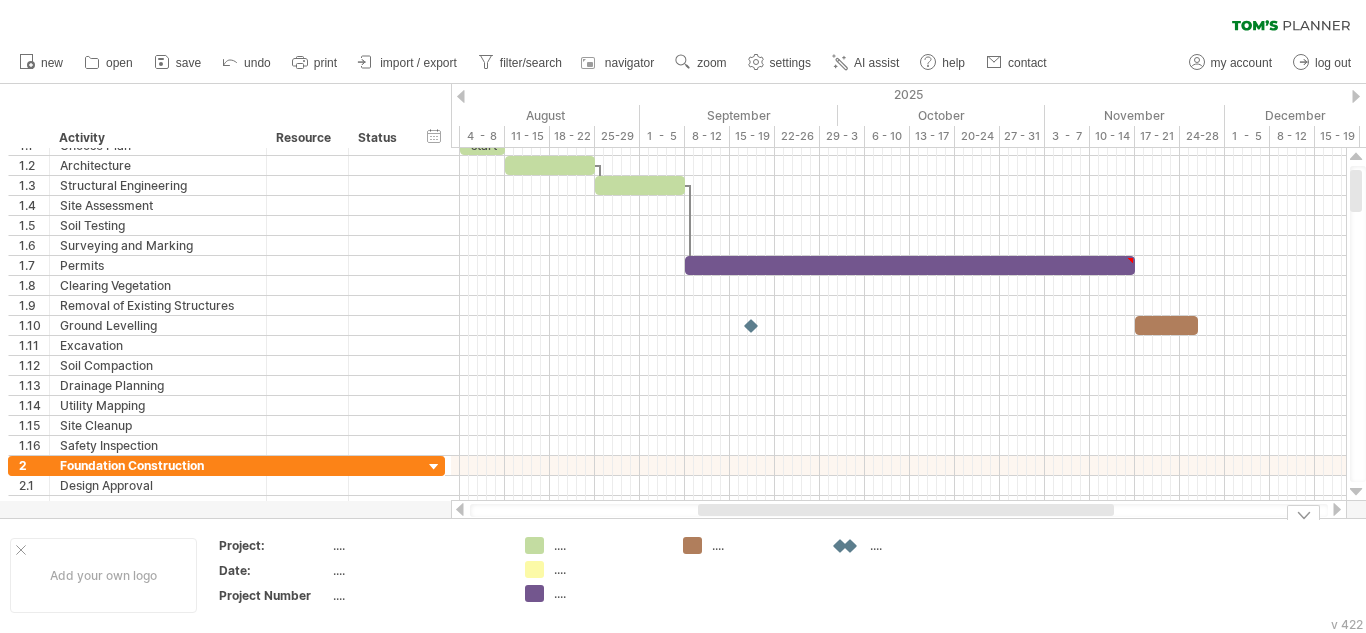 click on "Trying to reach plan.tomsplanner.com
Connected again...
0%
clear filter
new 1" at bounding box center (683, 316) 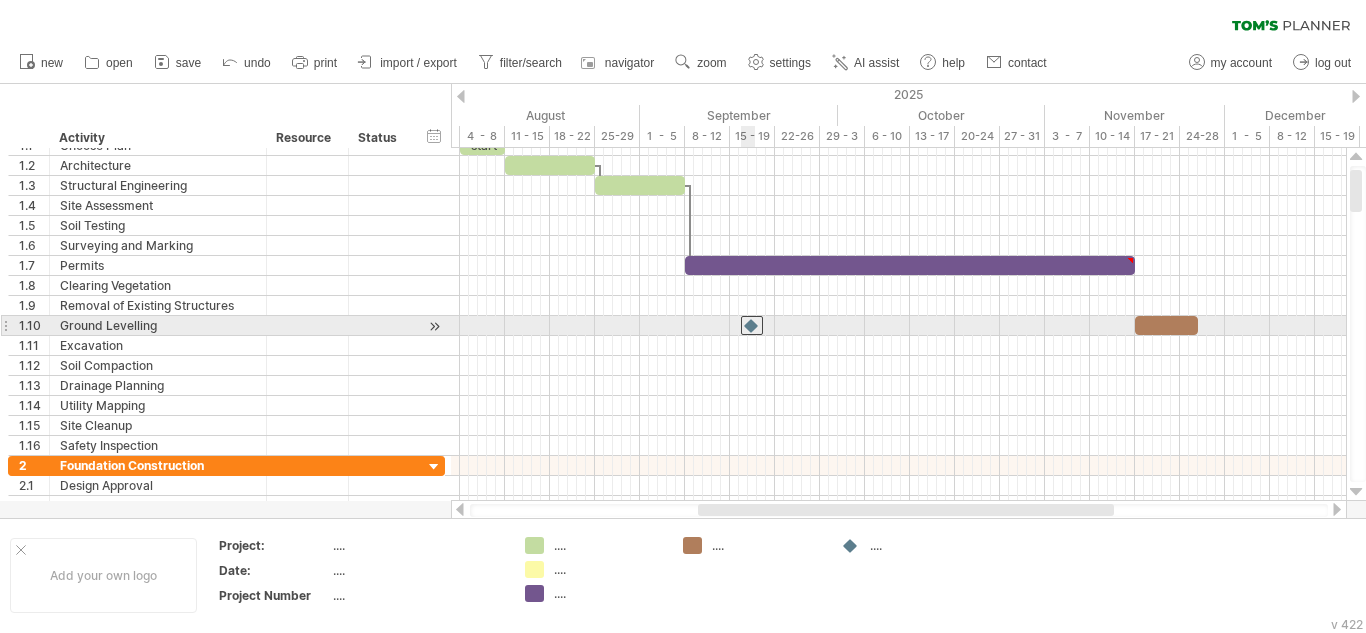click at bounding box center [752, 325] 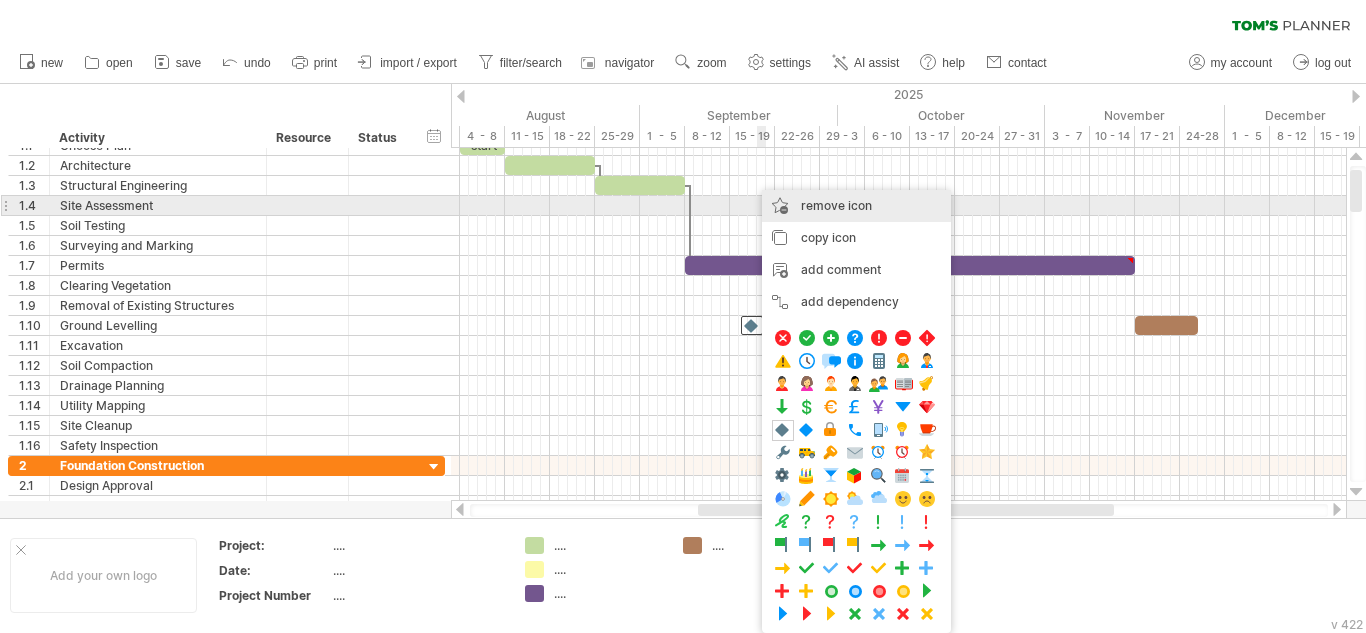 click on "remove icon" at bounding box center [836, 205] 